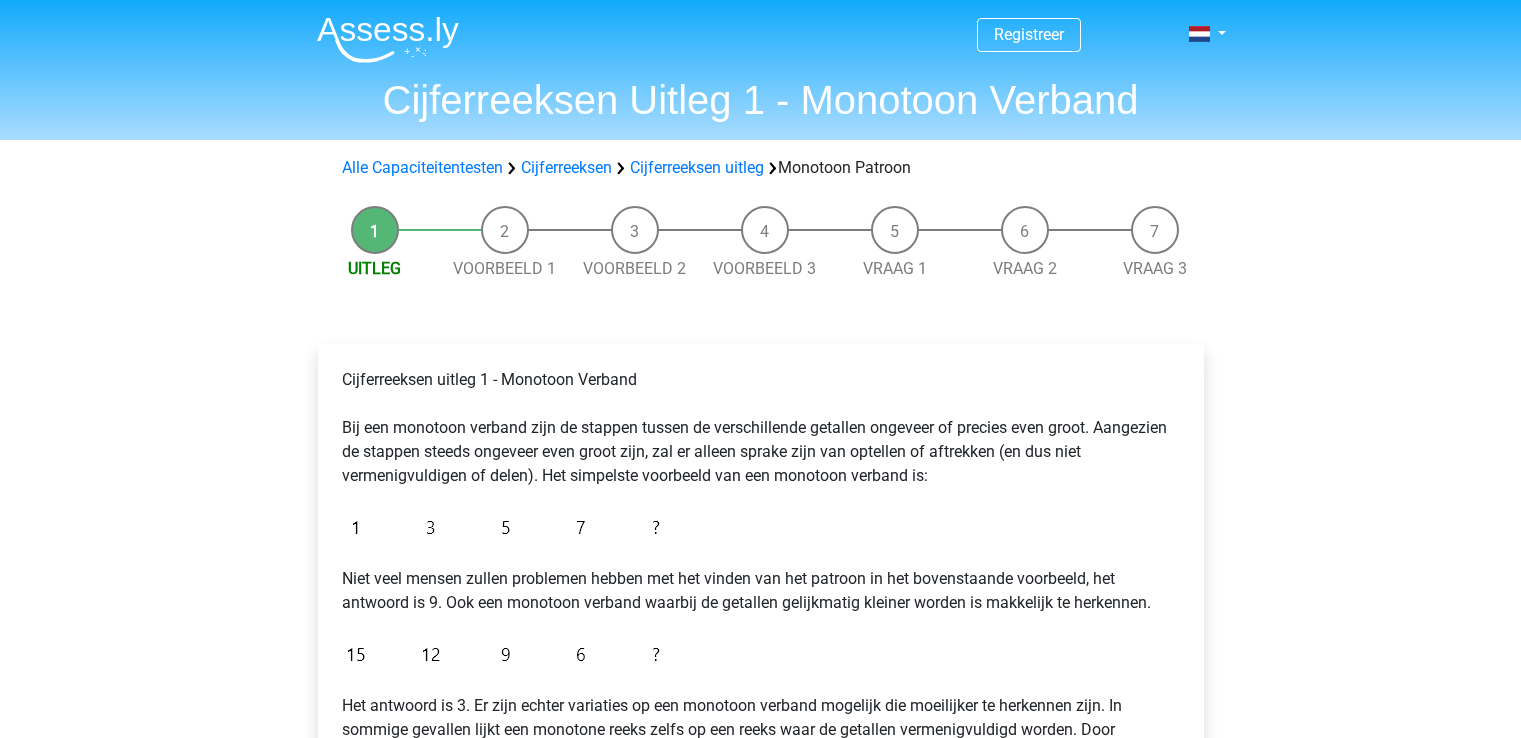 scroll, scrollTop: 274, scrollLeft: 0, axis: vertical 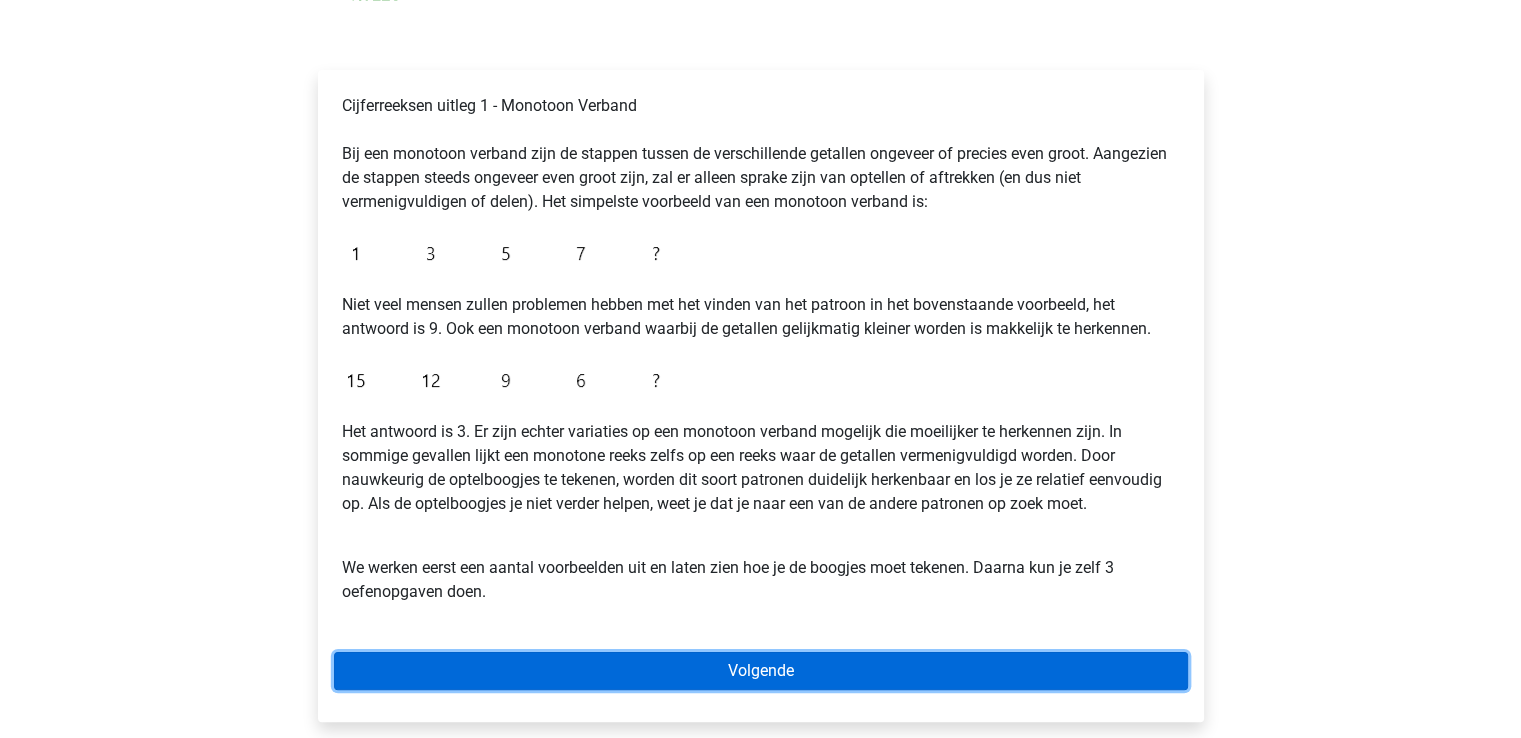 click on "Volgende" at bounding box center (761, 671) 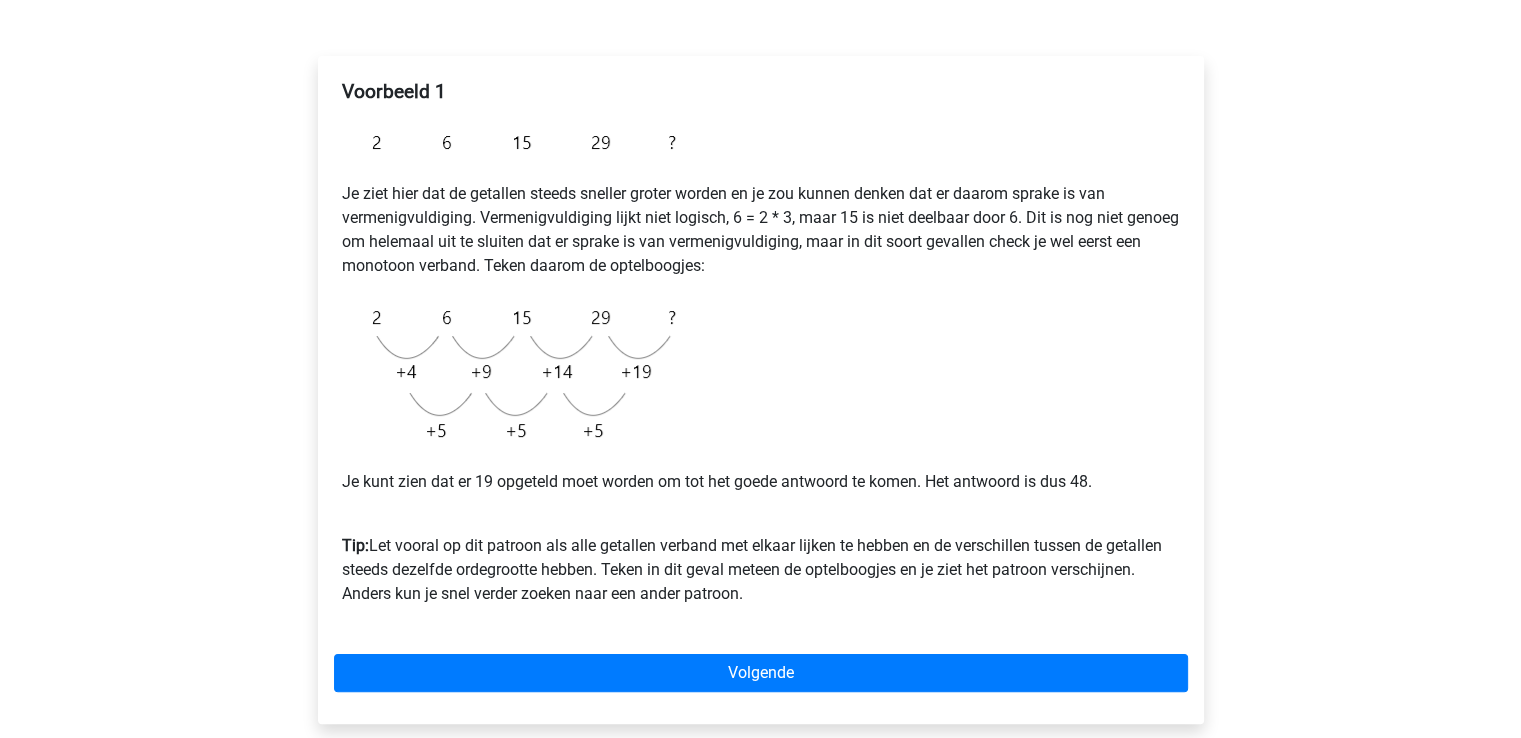 scroll, scrollTop: 298, scrollLeft: 0, axis: vertical 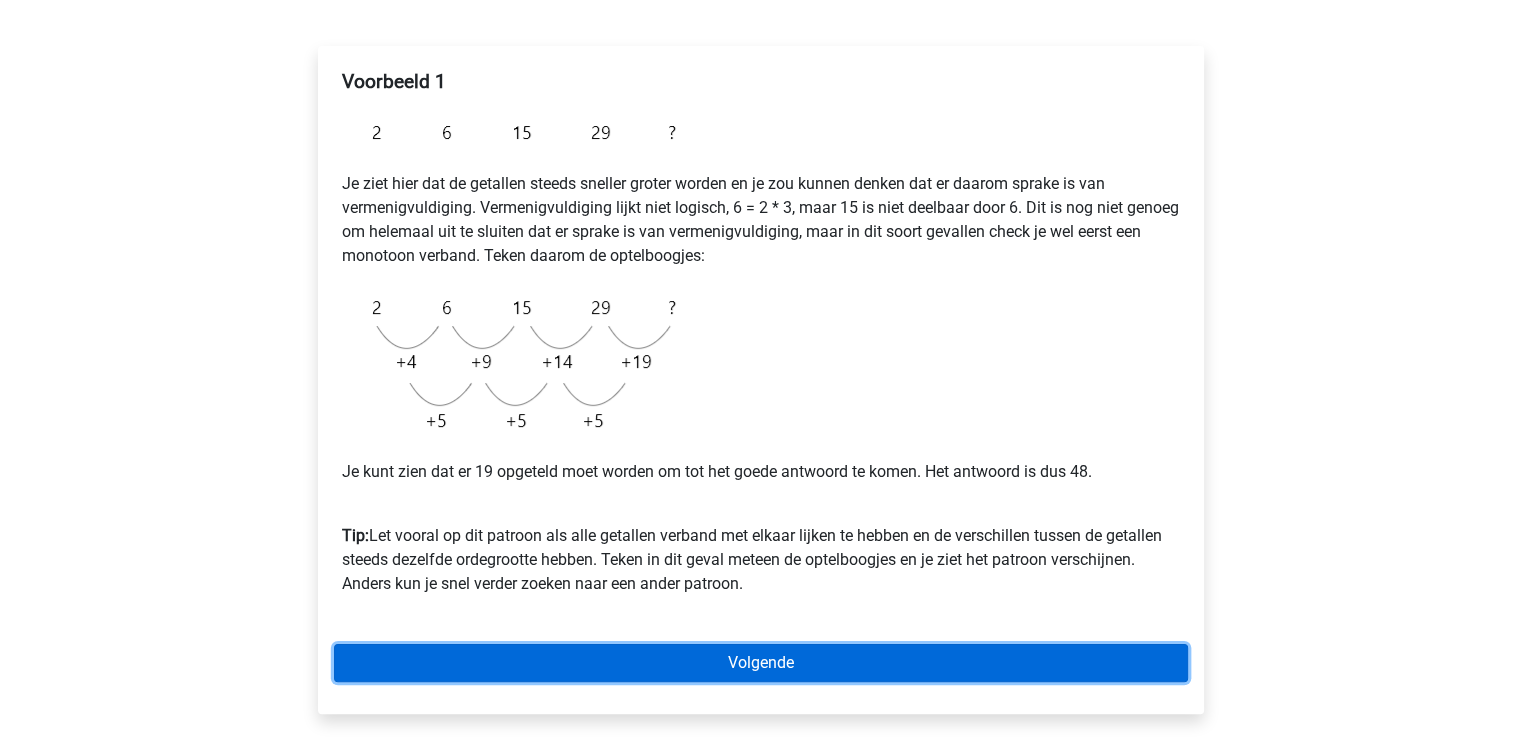 click on "Volgende" at bounding box center (761, 663) 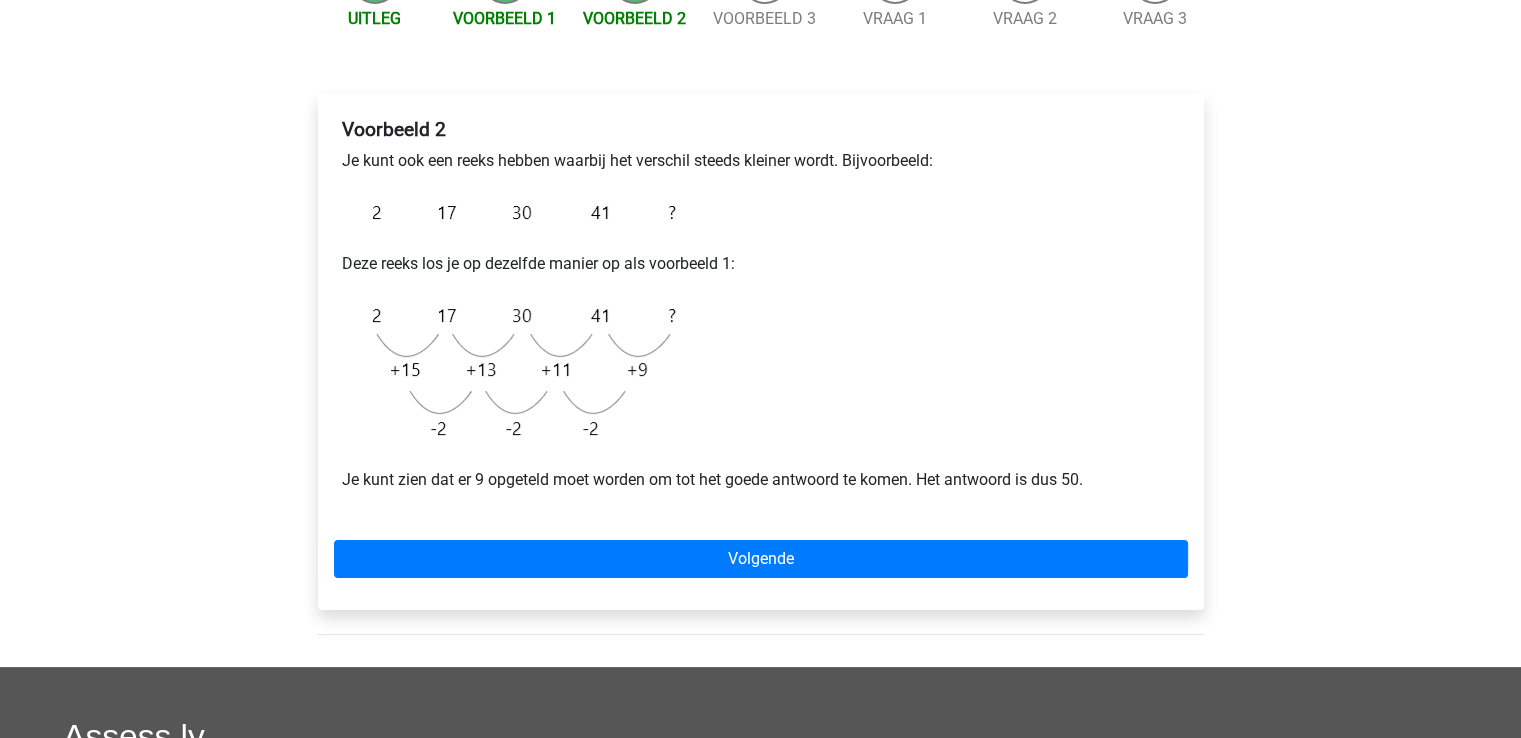 scroll, scrollTop: 248, scrollLeft: 0, axis: vertical 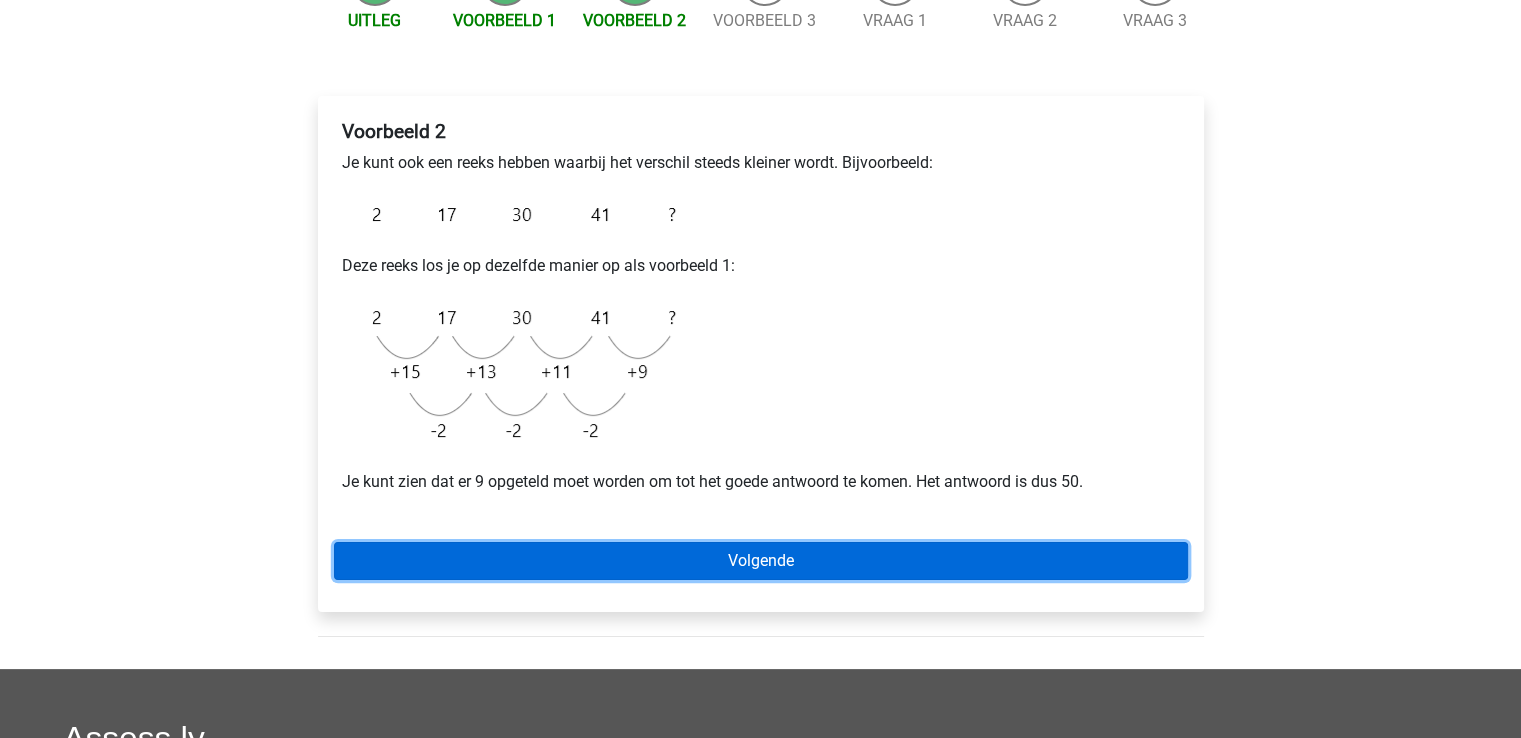 click on "Volgende" at bounding box center (761, 561) 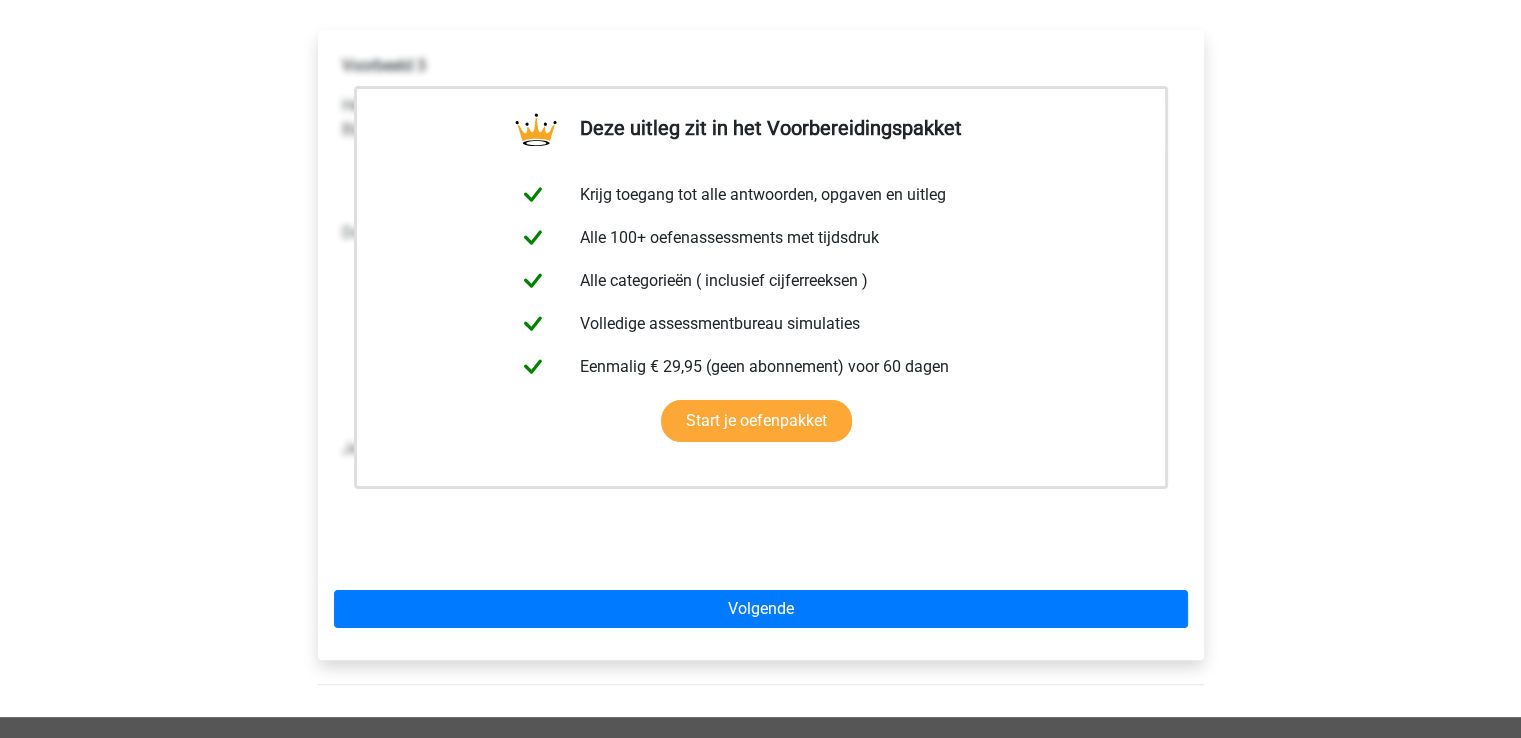 scroll, scrollTop: 316, scrollLeft: 0, axis: vertical 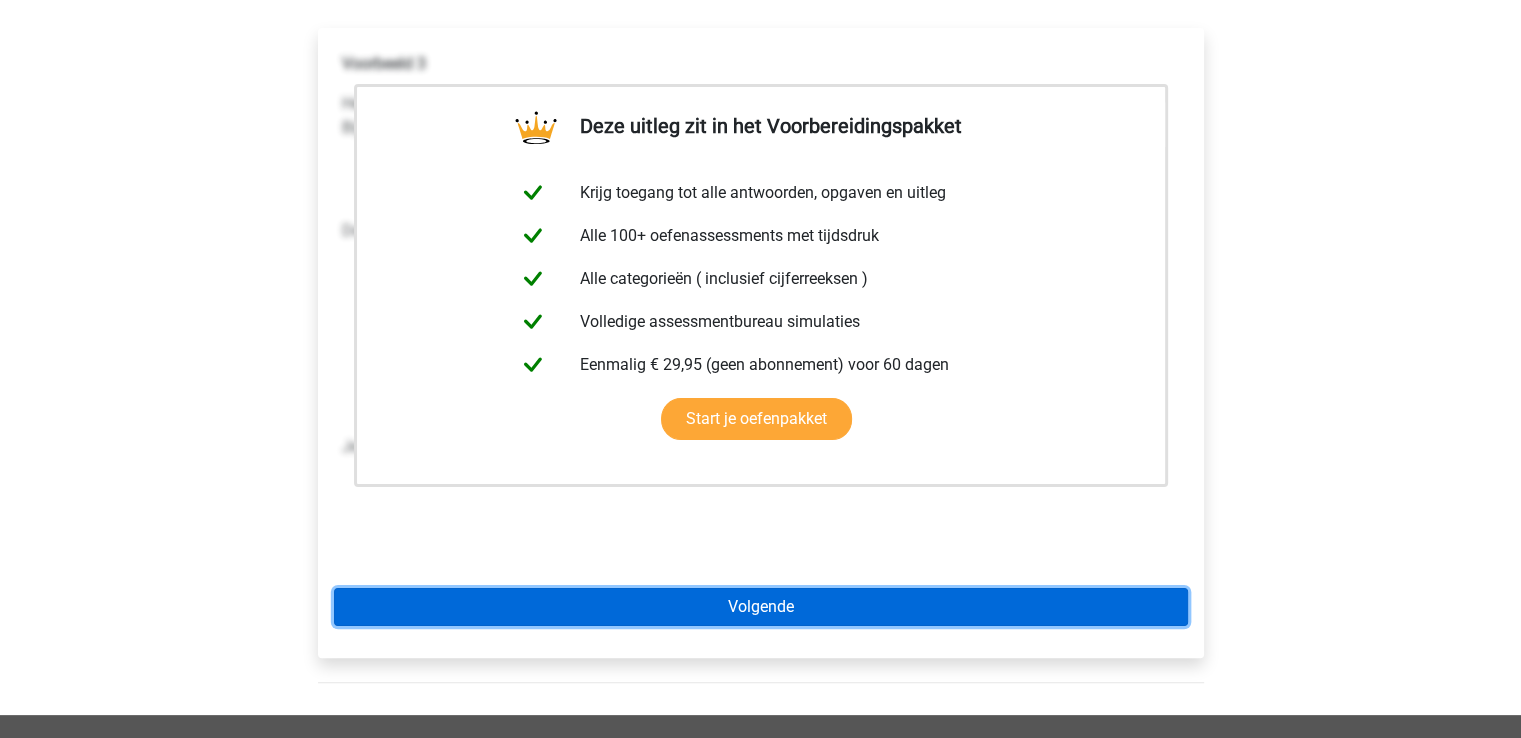 click on "Volgende" at bounding box center (761, 607) 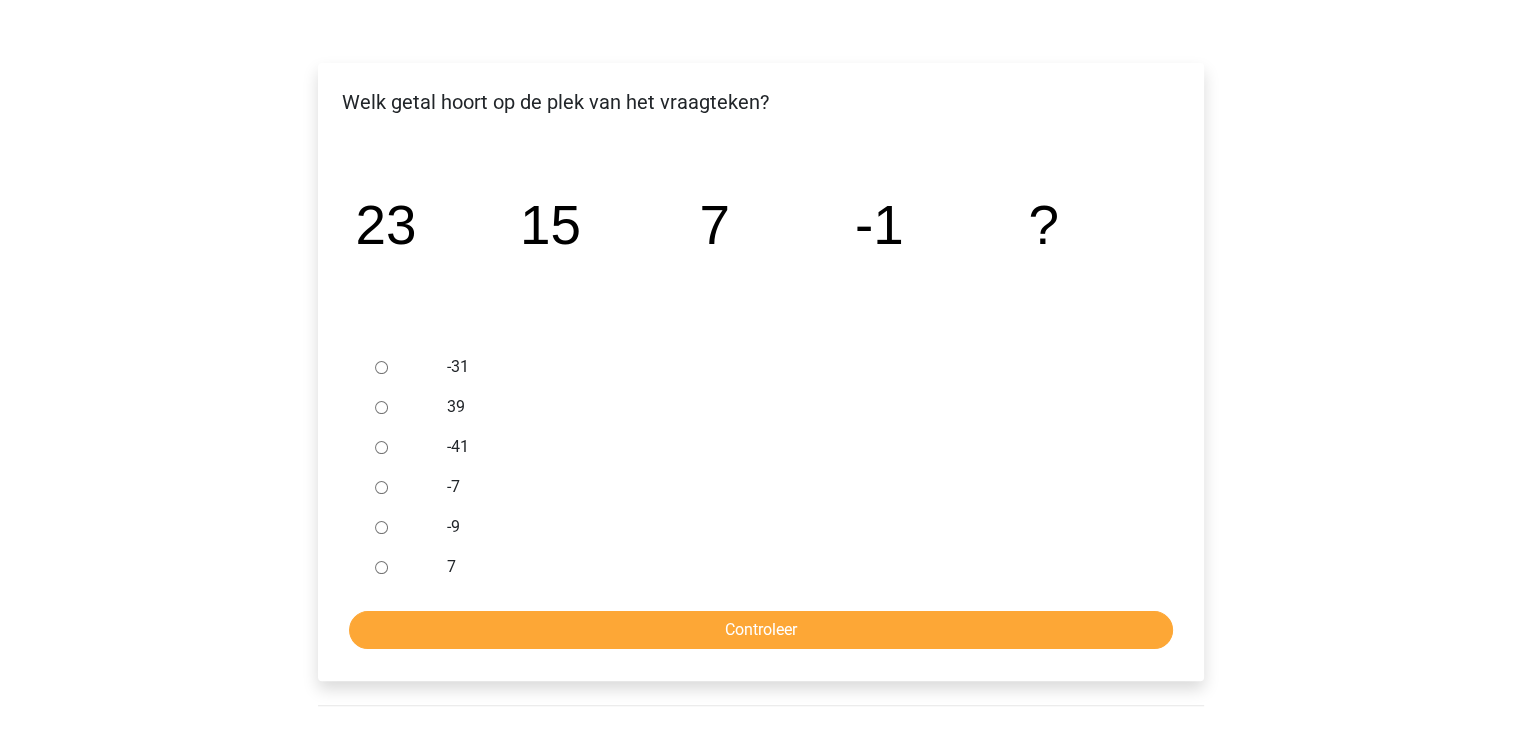 scroll, scrollTop: 276, scrollLeft: 0, axis: vertical 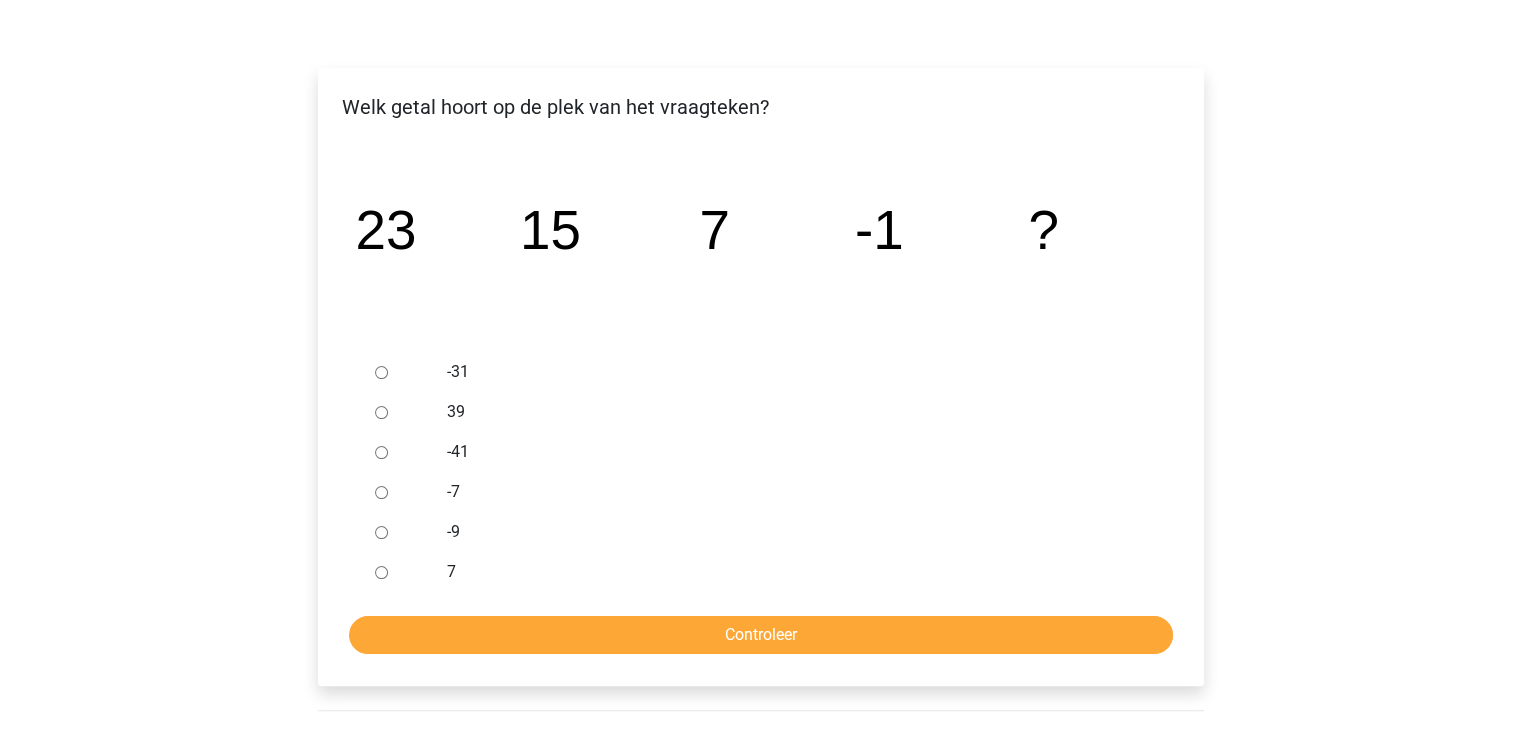 click on "-9" at bounding box center (381, 532) 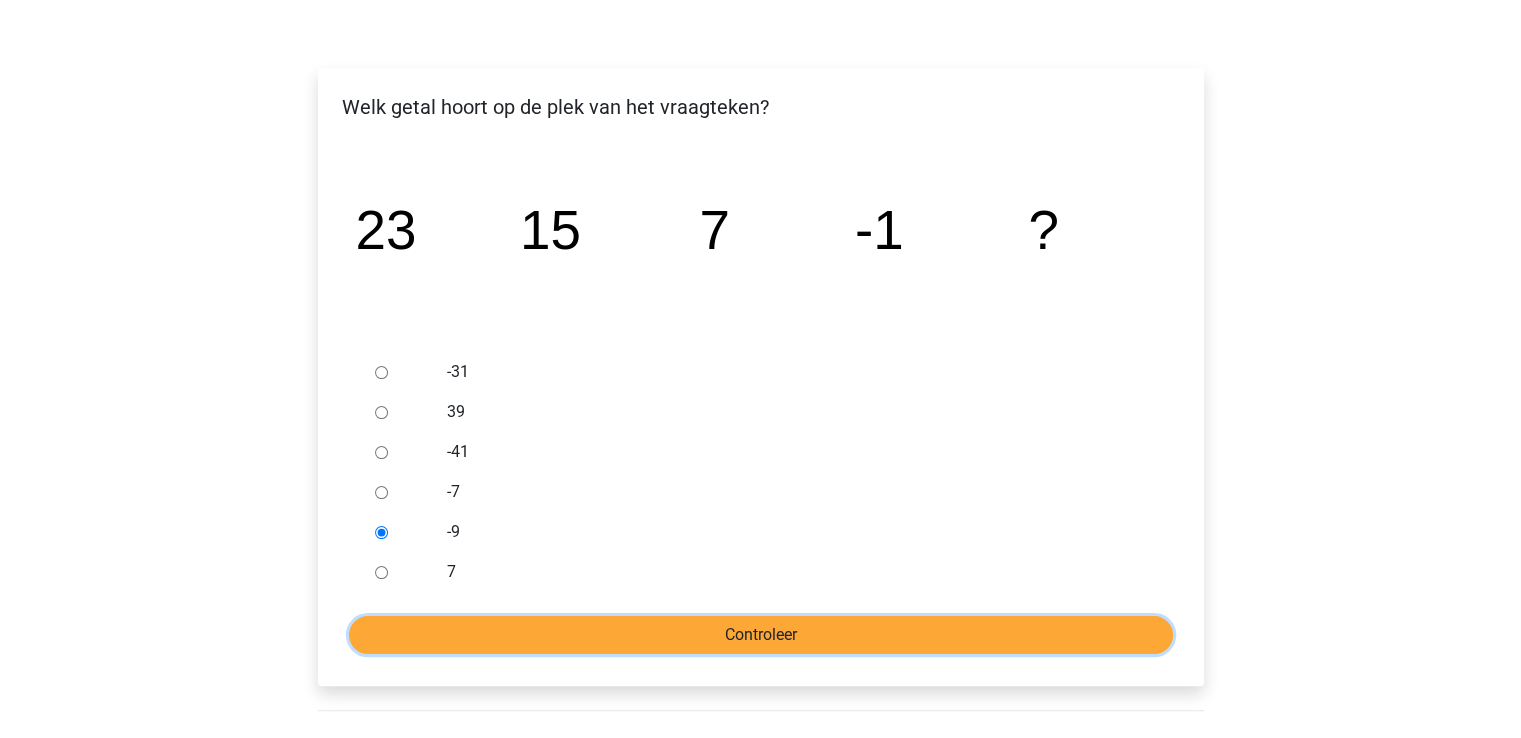 click on "Controleer" at bounding box center [761, 635] 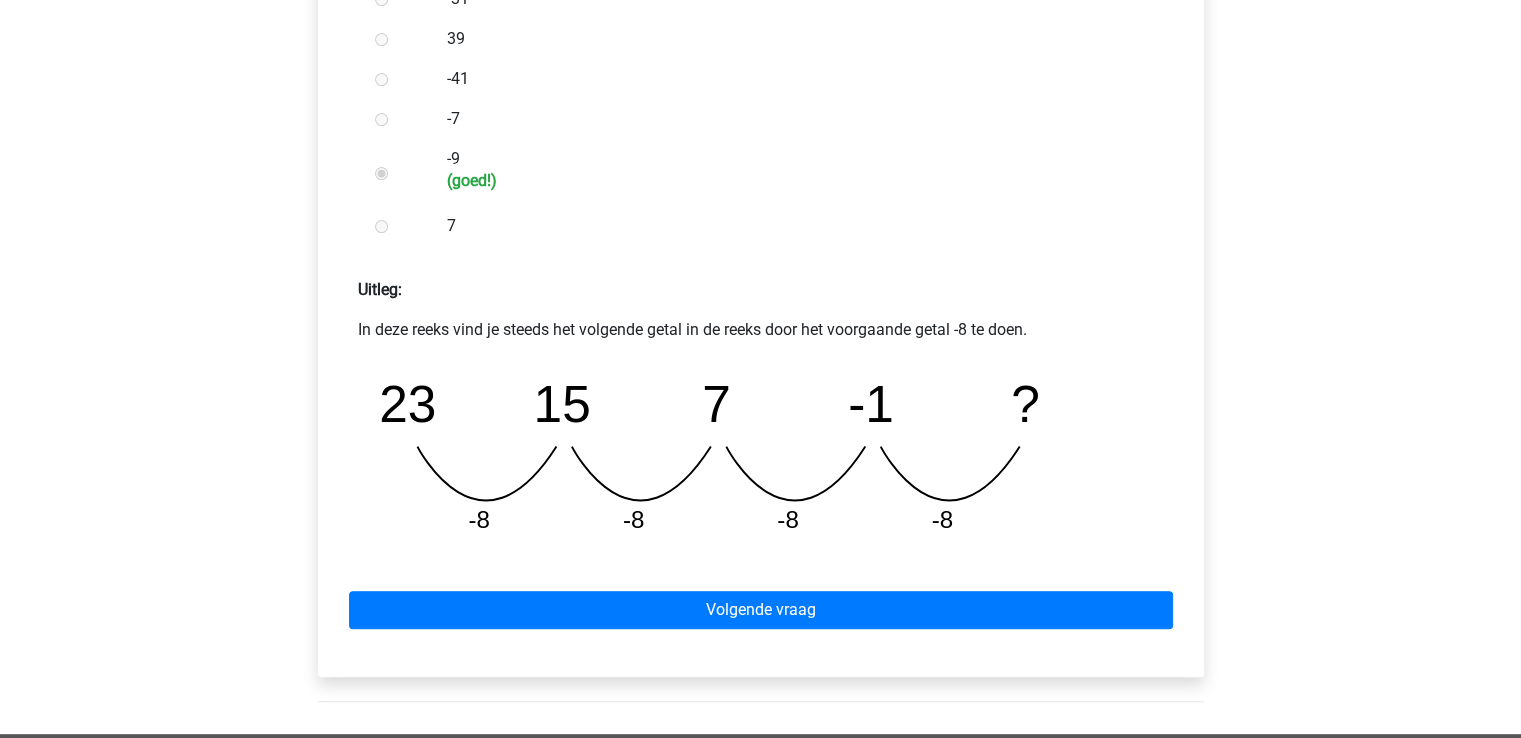 scroll, scrollTop: 650, scrollLeft: 0, axis: vertical 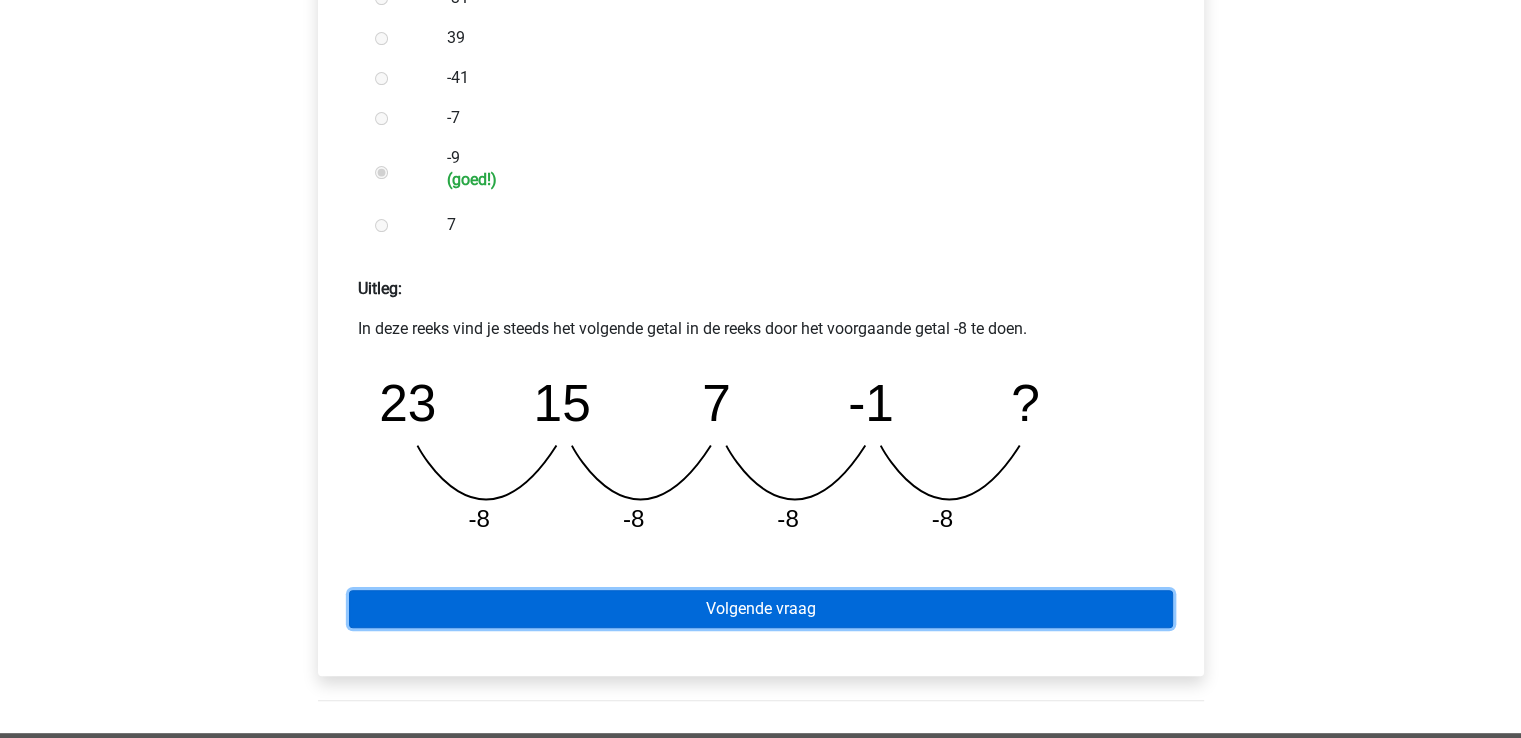 click on "Volgende vraag" at bounding box center [761, 609] 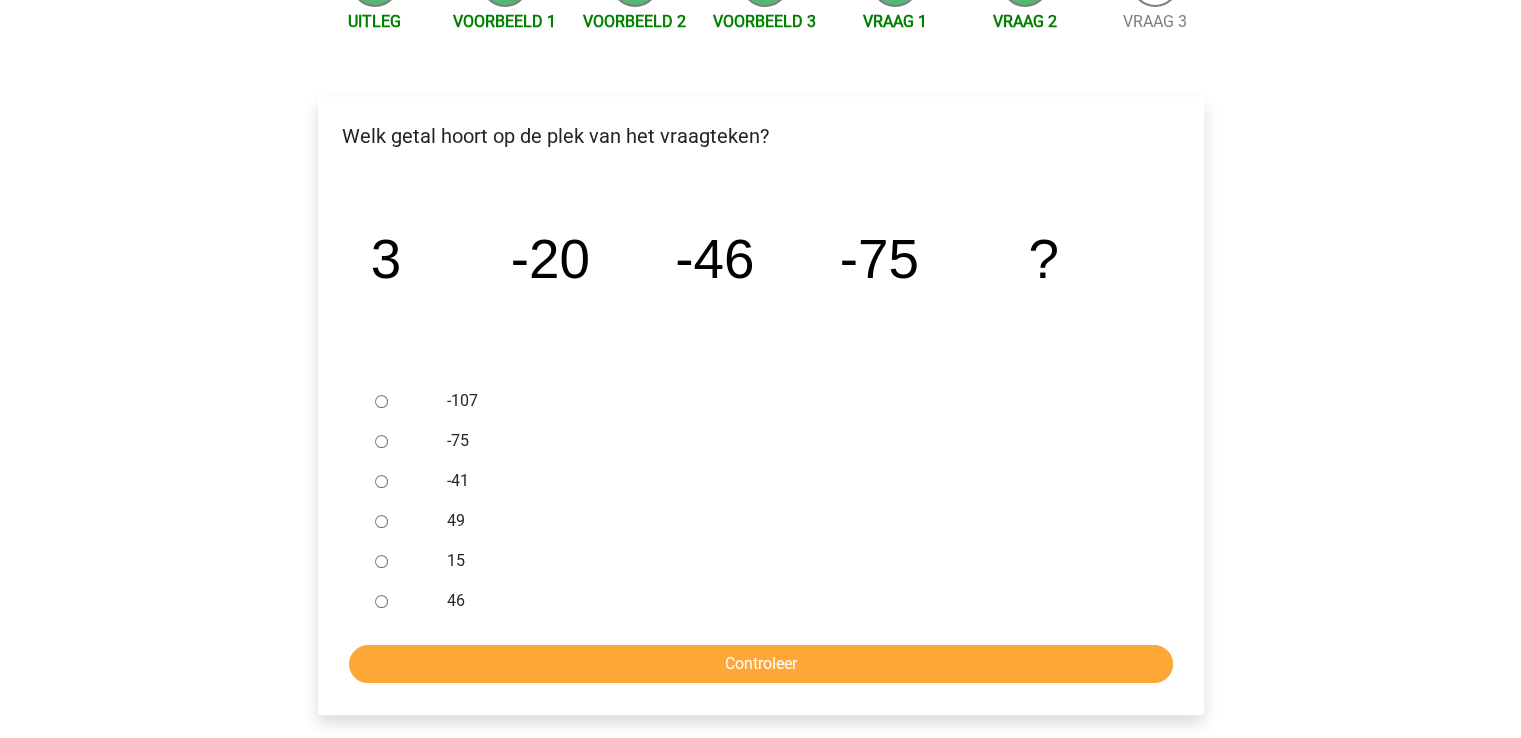 scroll, scrollTop: 248, scrollLeft: 0, axis: vertical 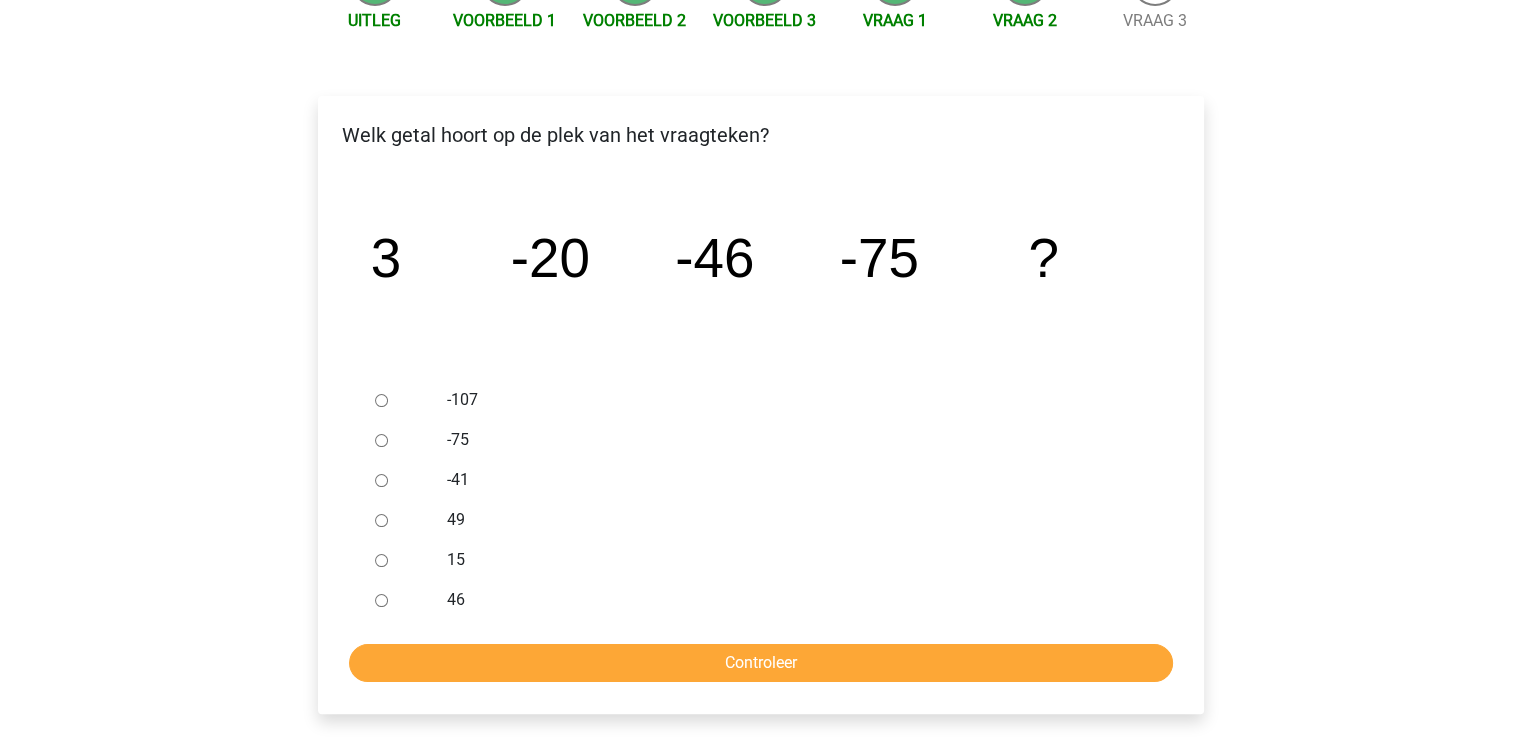 click at bounding box center [400, 400] 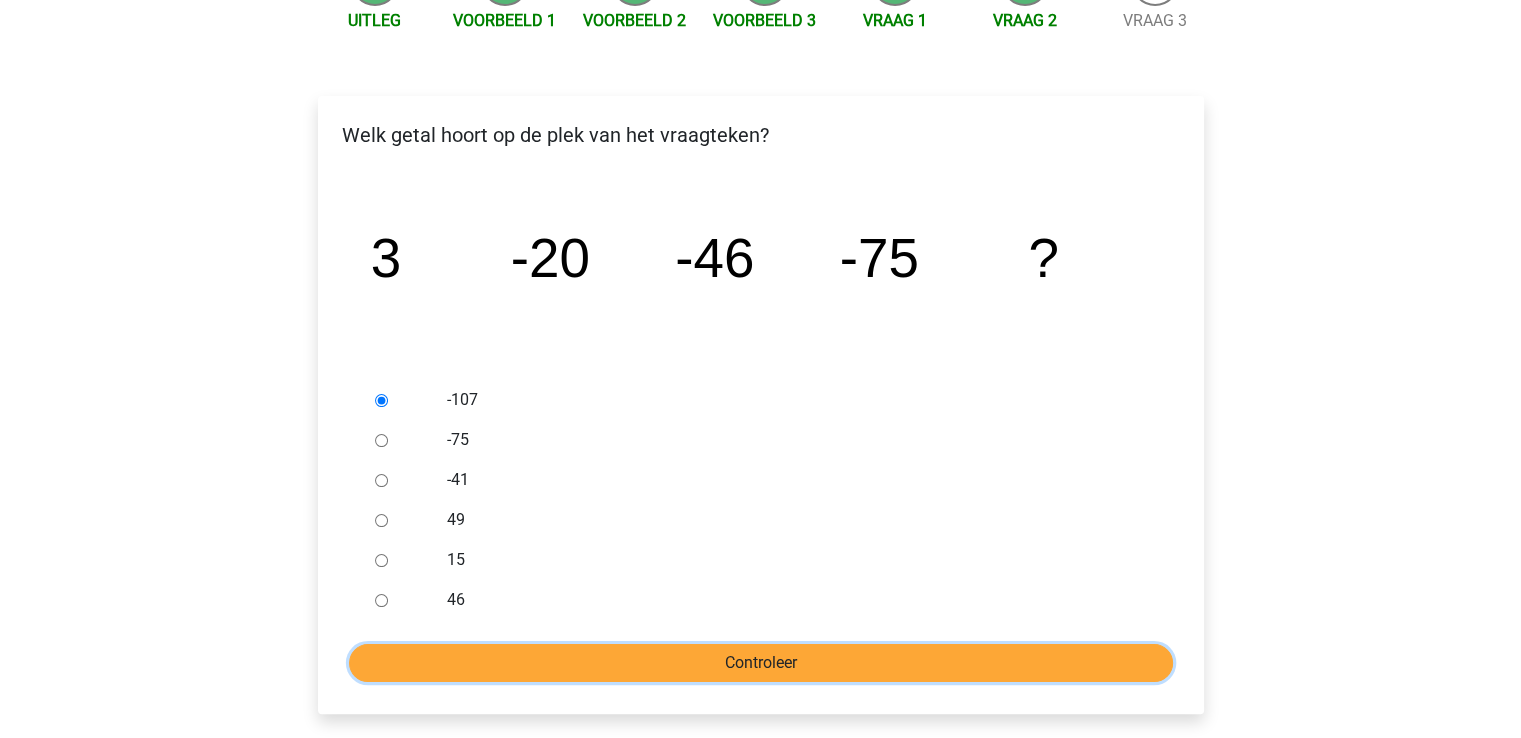 click on "Controleer" 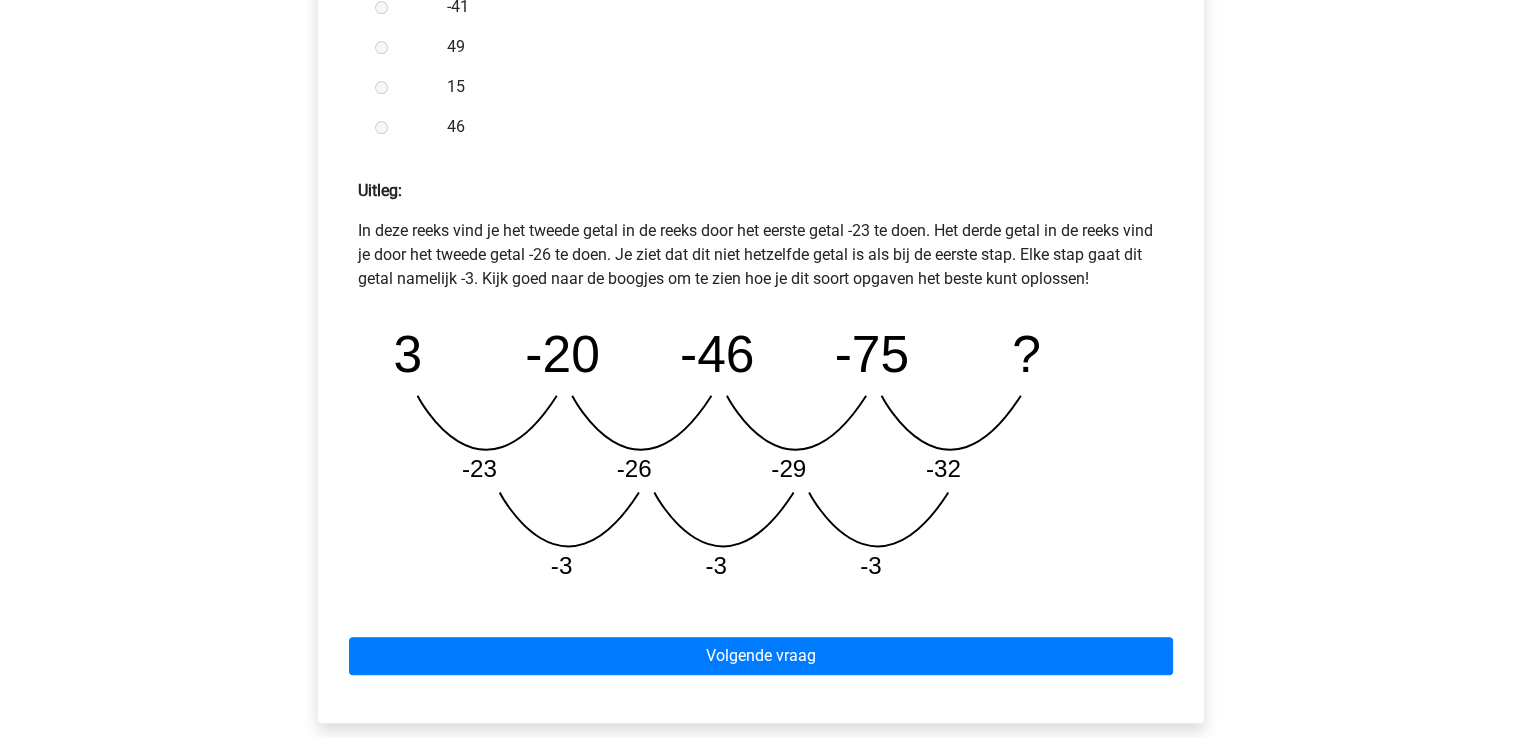 scroll, scrollTop: 759, scrollLeft: 0, axis: vertical 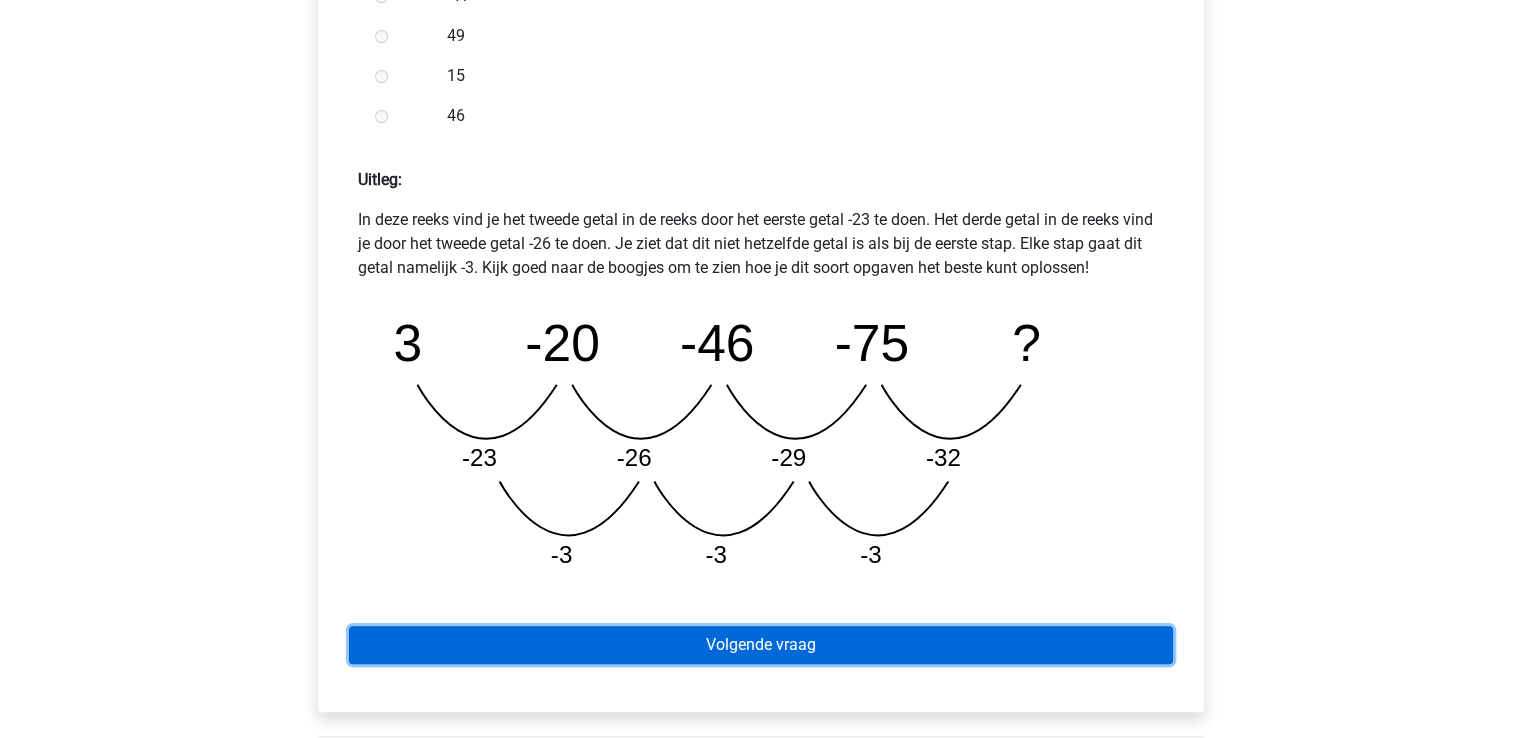 click on "Volgende vraag" at bounding box center (761, 645) 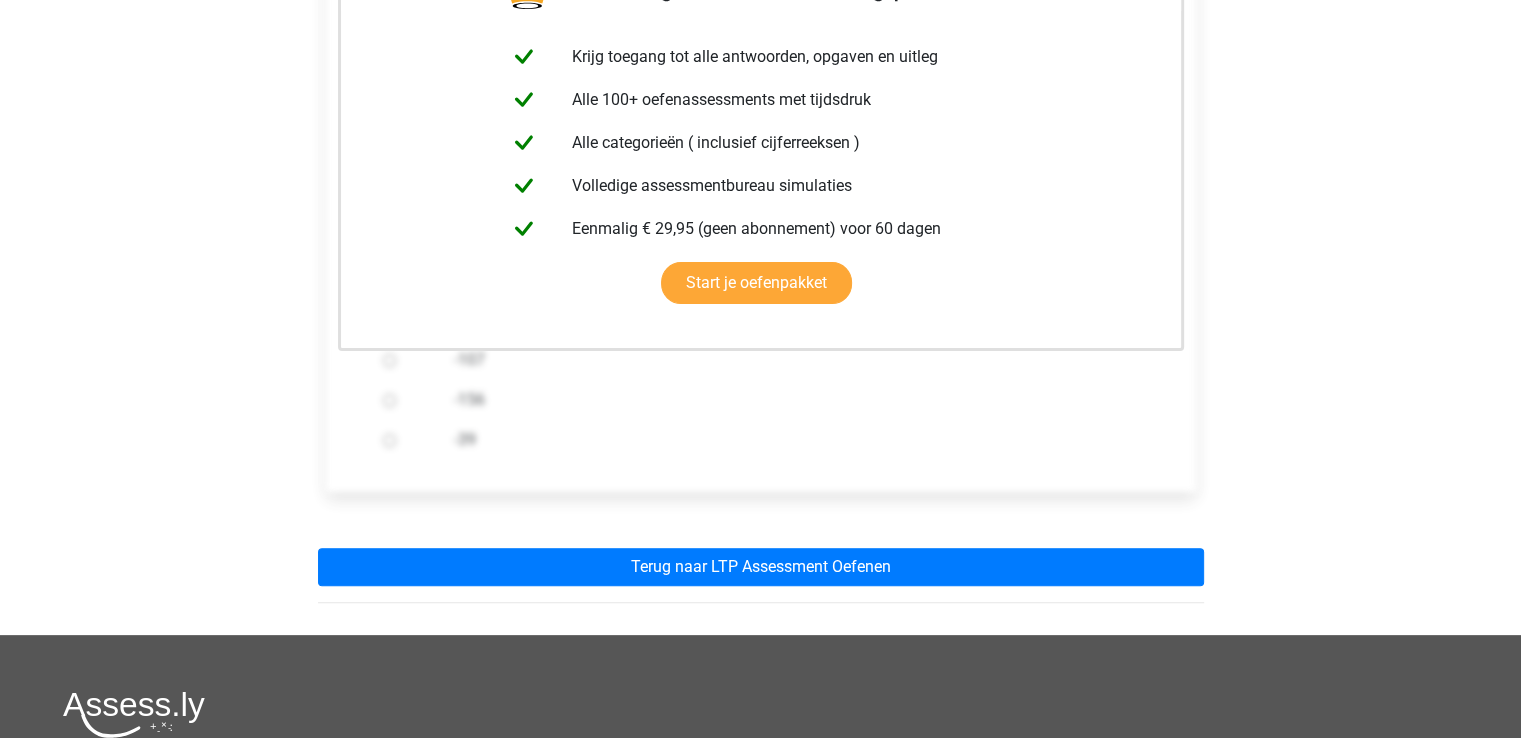 scroll, scrollTop: 465, scrollLeft: 0, axis: vertical 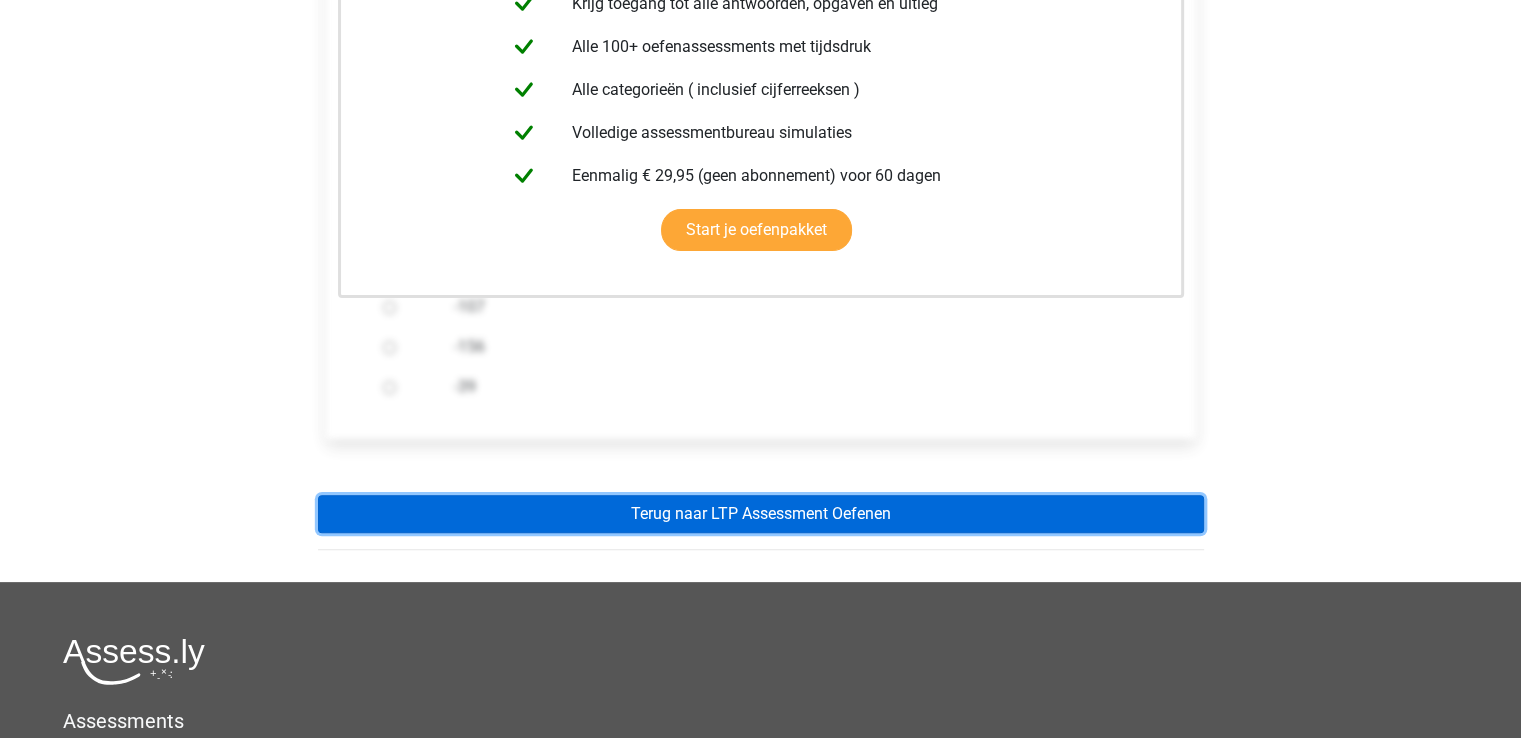 click on "Terug naar LTP Assessment Oefenen" at bounding box center [761, 514] 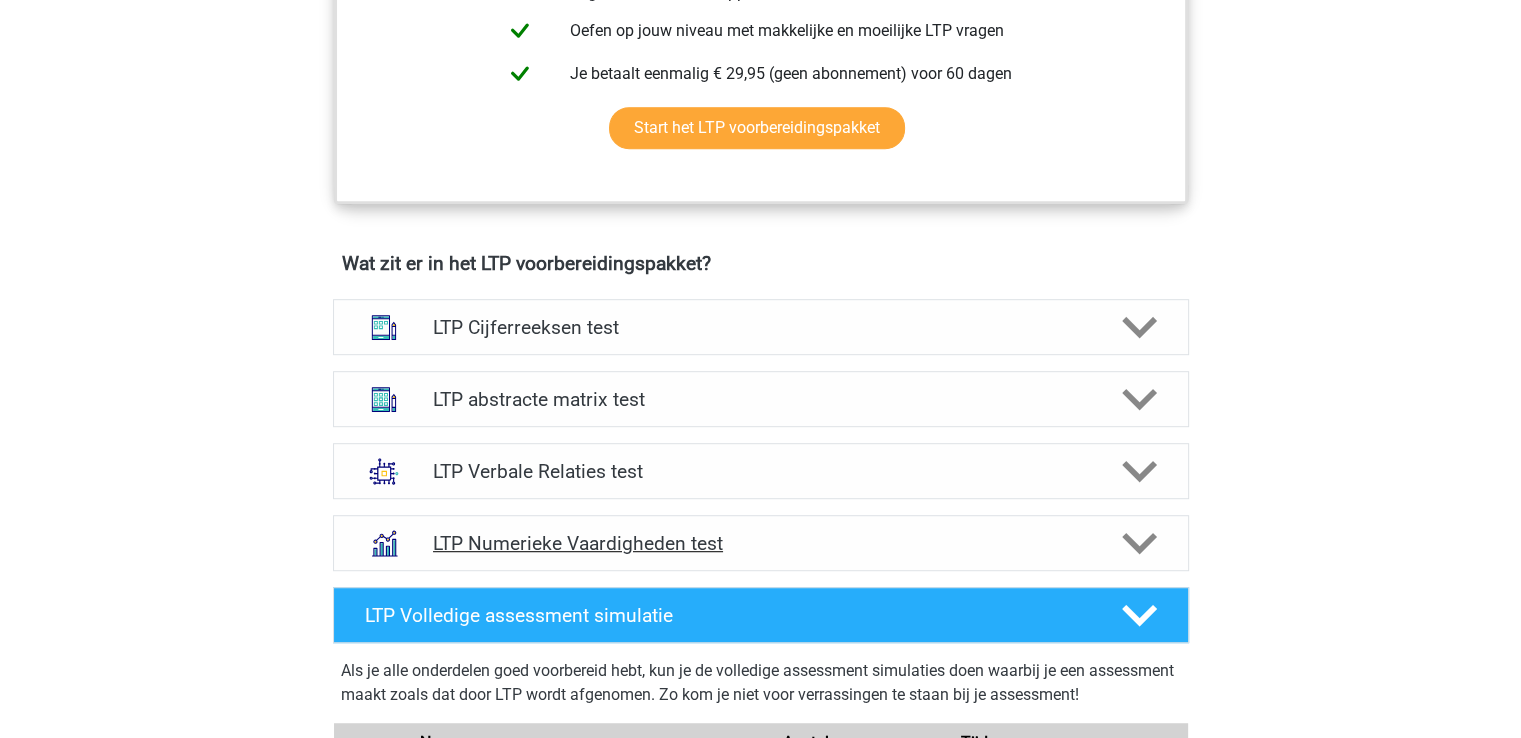 scroll, scrollTop: 1073, scrollLeft: 0, axis: vertical 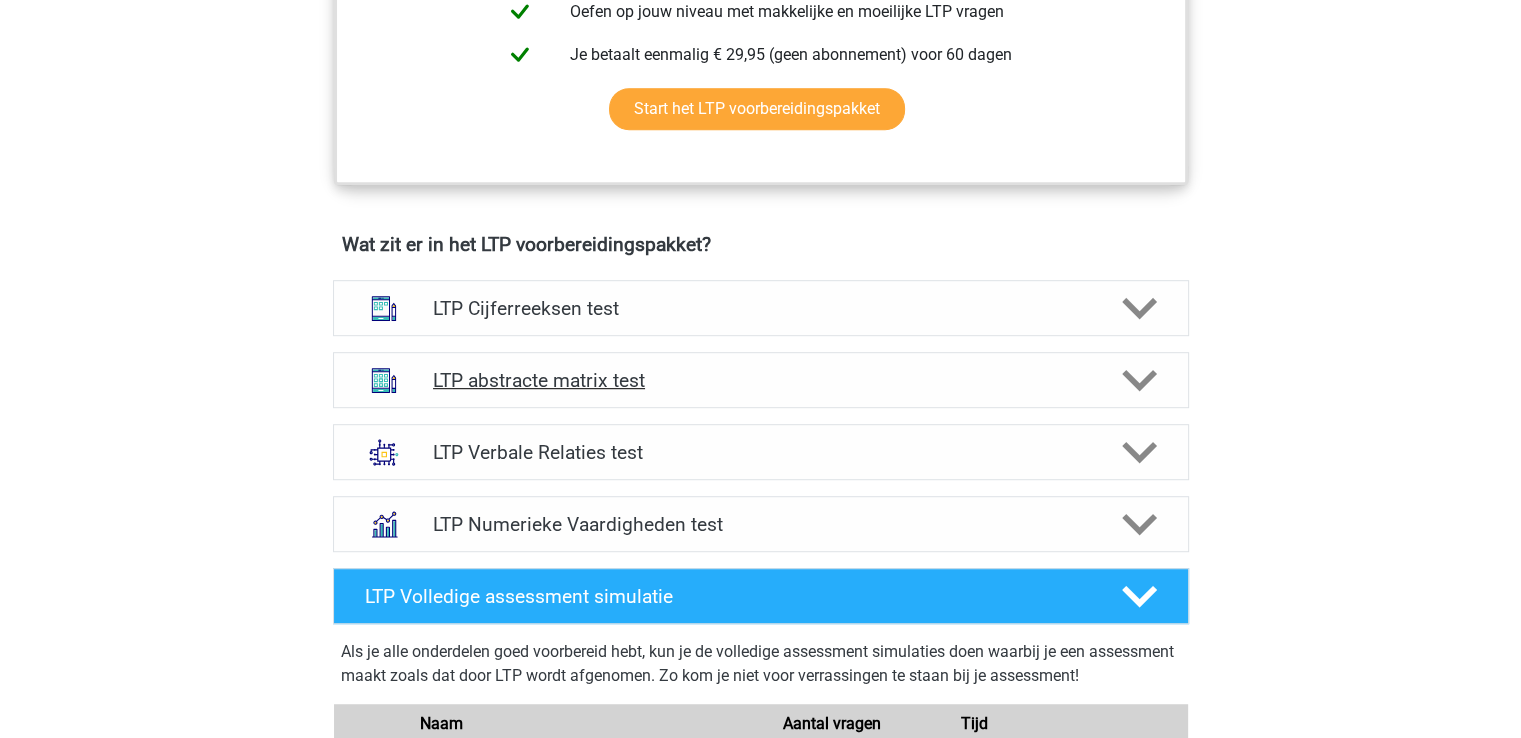 click on "LTP abstracte matrix test" at bounding box center [761, 380] 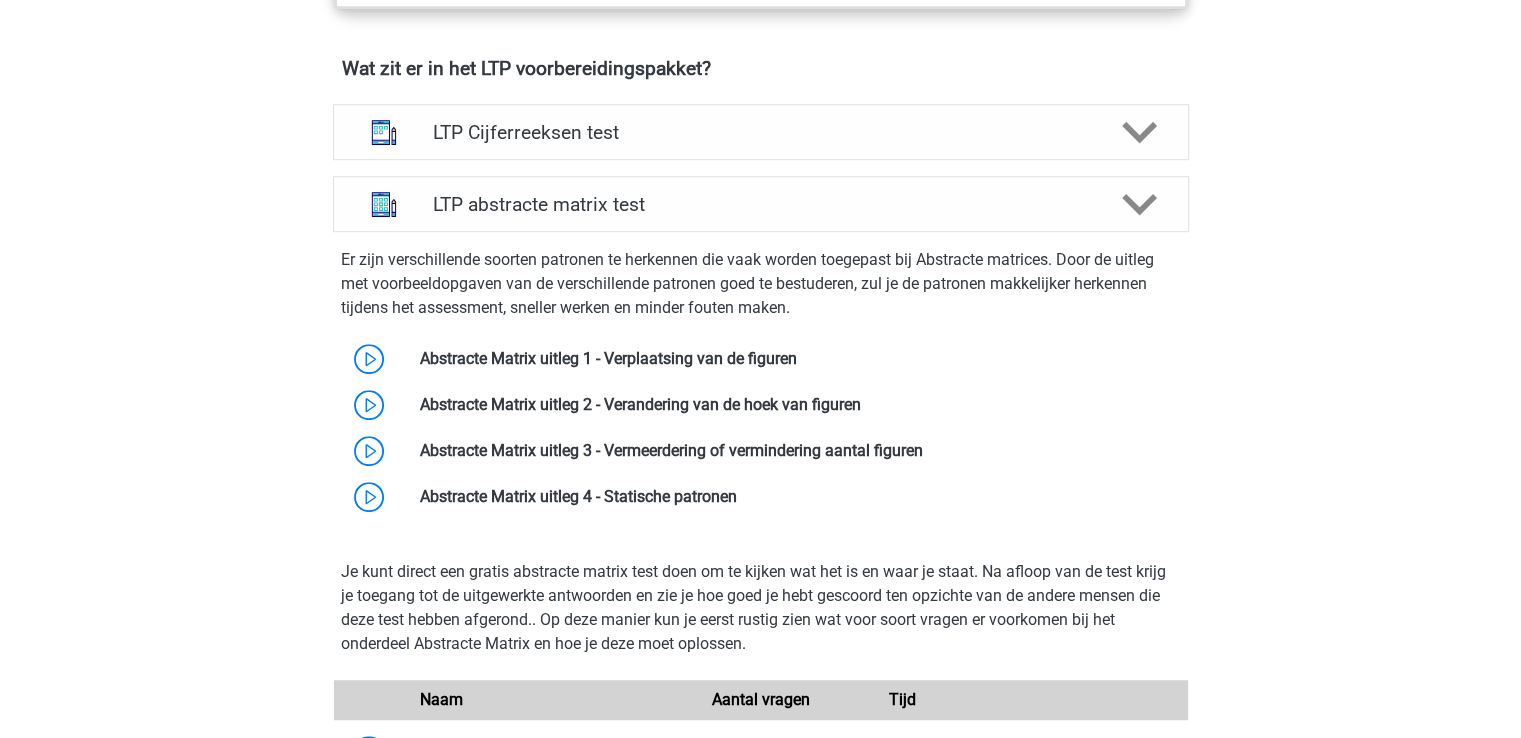 scroll, scrollTop: 1248, scrollLeft: 0, axis: vertical 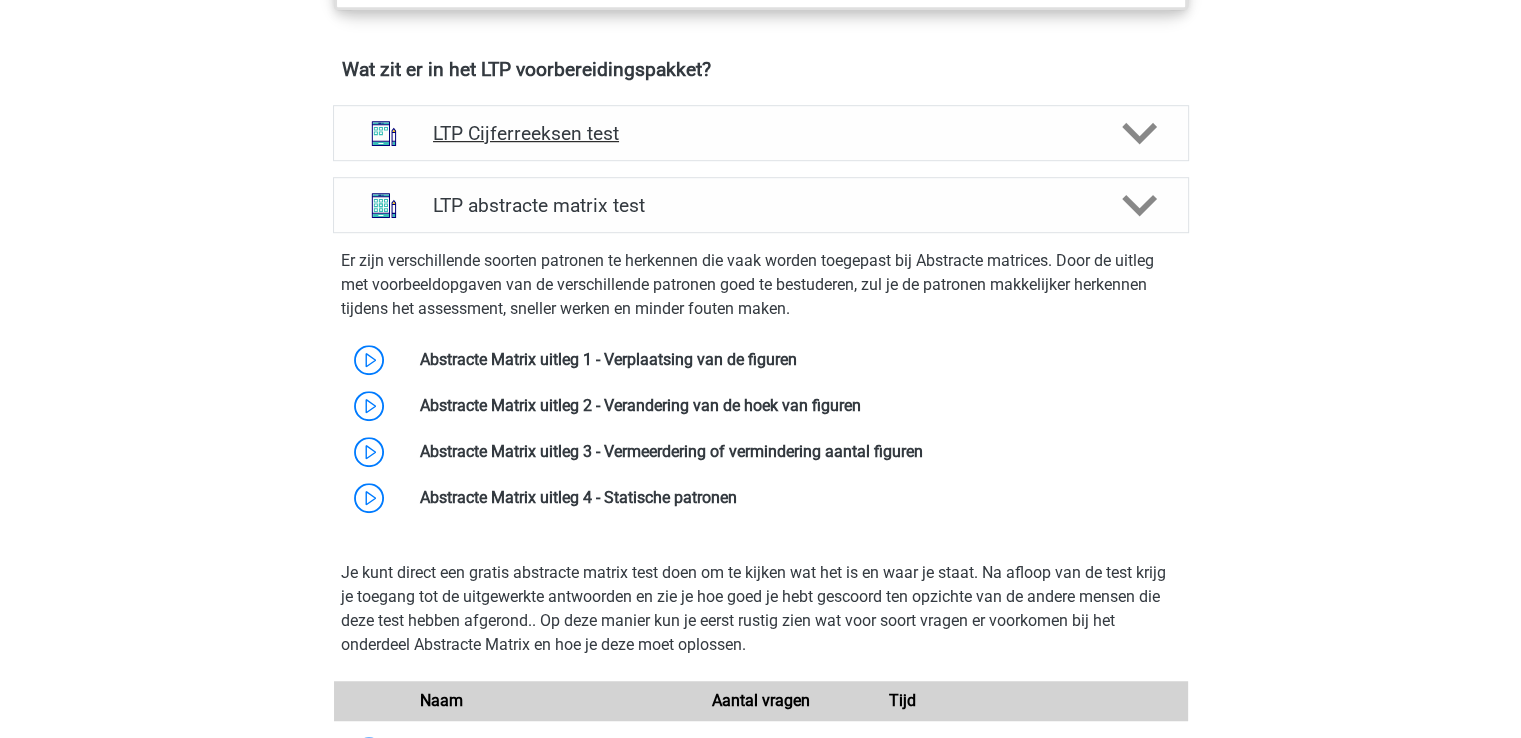 click on "LTP Cijferreeksen test" at bounding box center [760, 133] 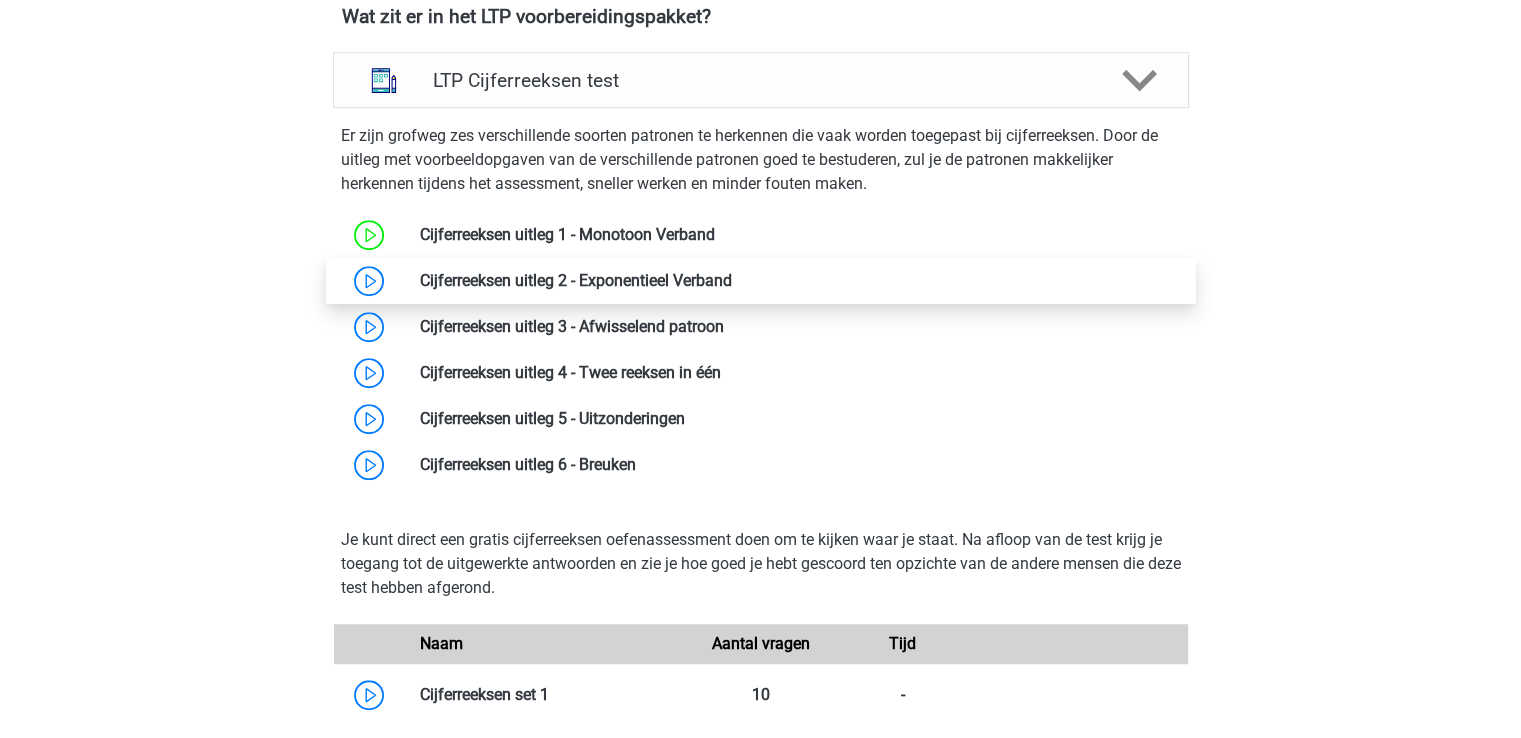 scroll, scrollTop: 1314, scrollLeft: 0, axis: vertical 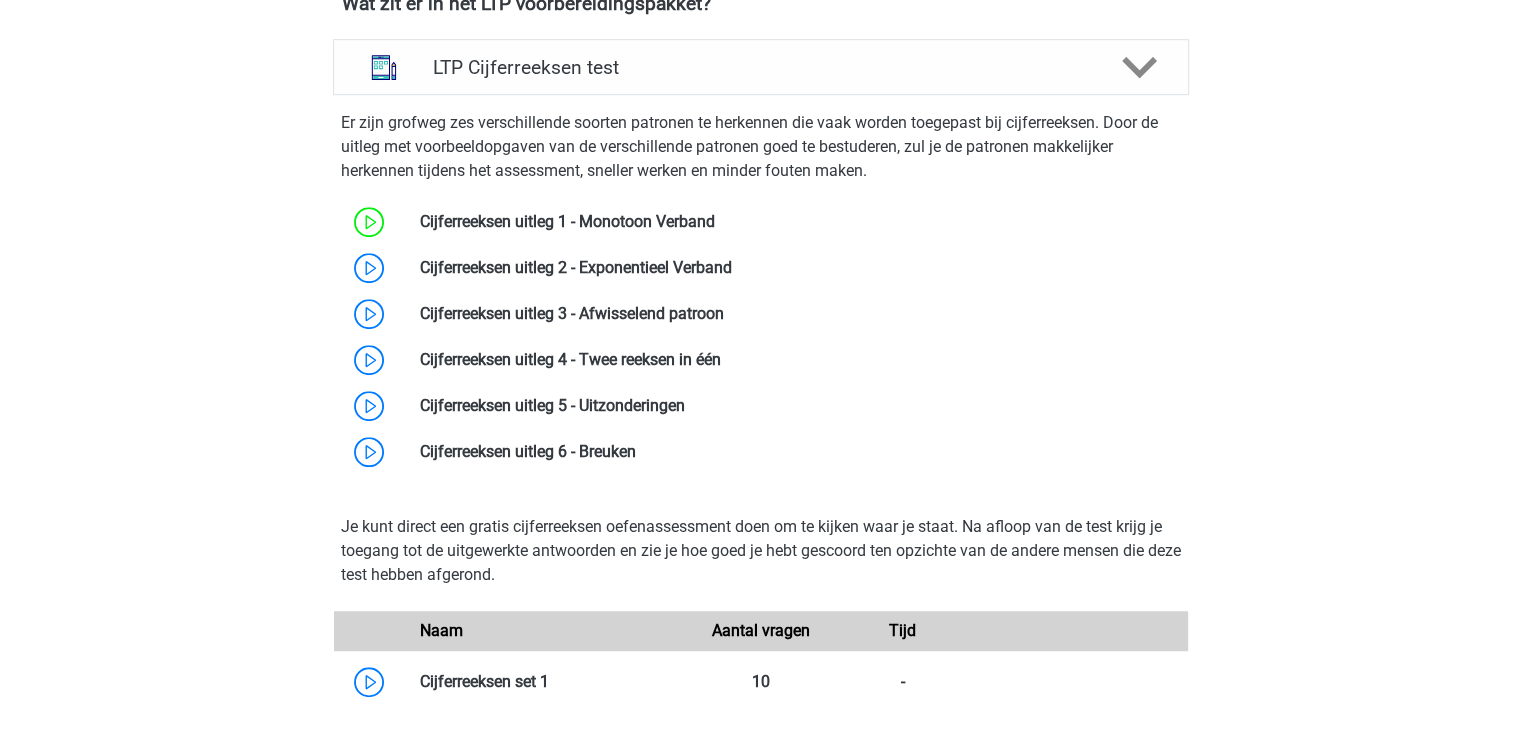click on "Registreer
Nederlands" at bounding box center (760, 1341) 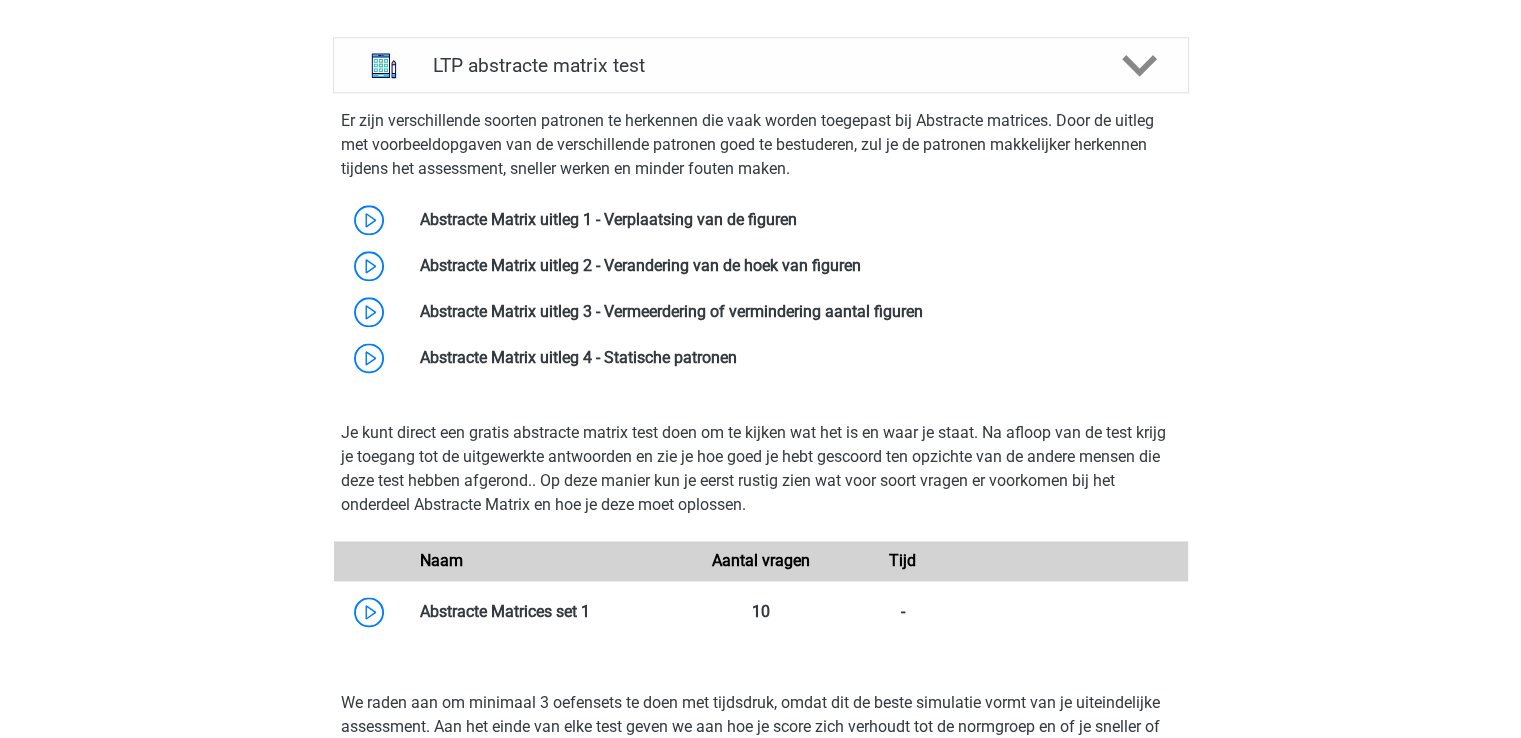 scroll, scrollTop: 2520, scrollLeft: 0, axis: vertical 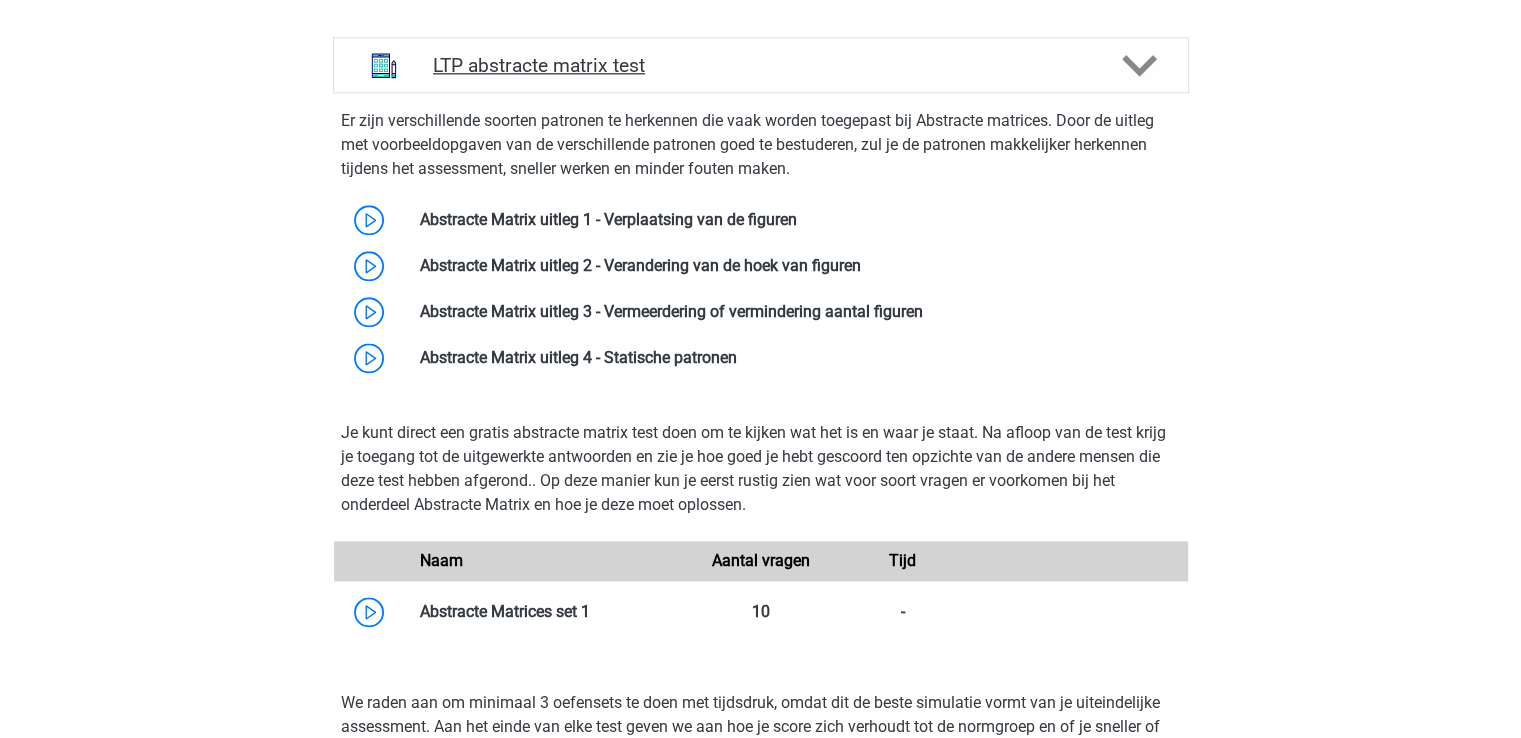 click on "LTP abstracte matrix test" at bounding box center [760, 65] 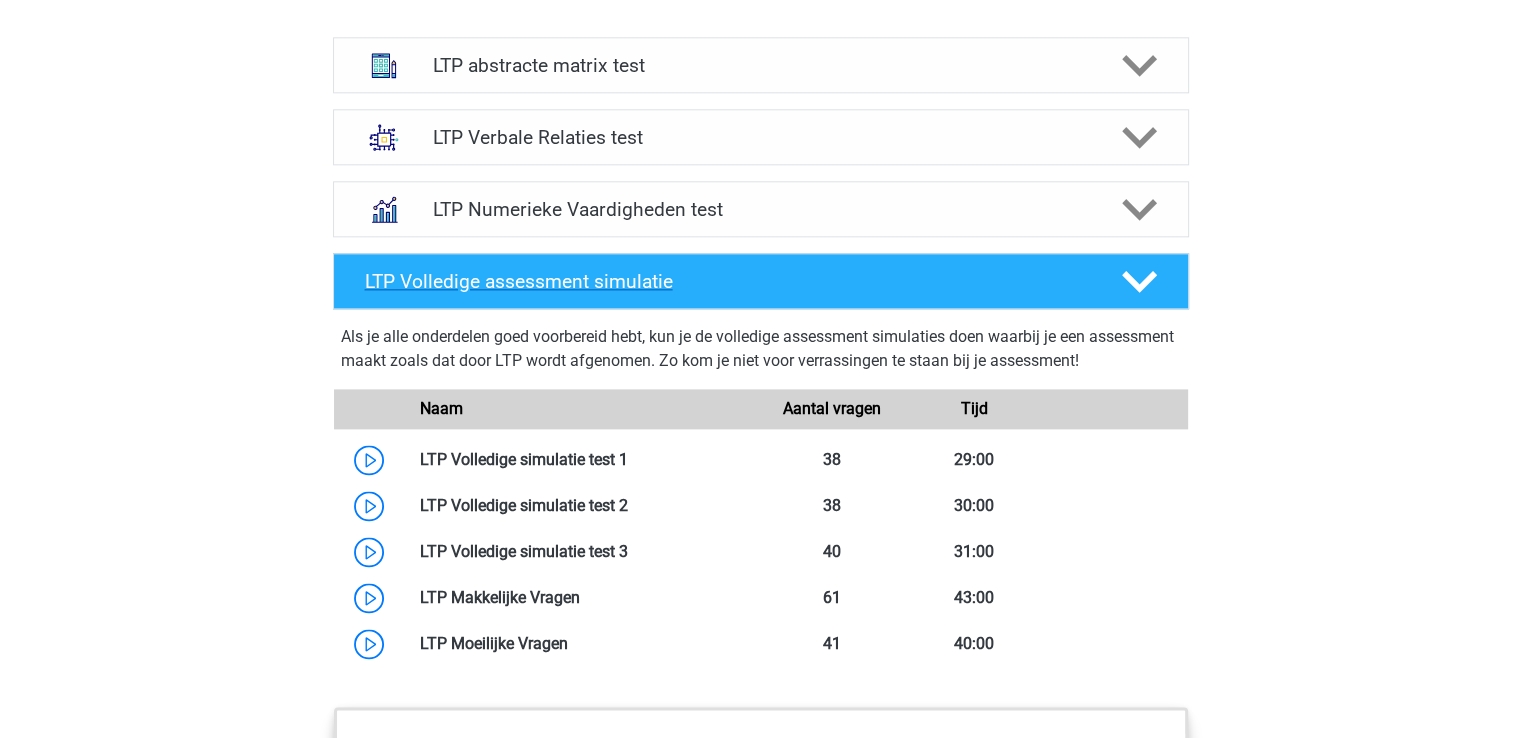 click on "LTP Volledige assessment simulatie" at bounding box center (727, 281) 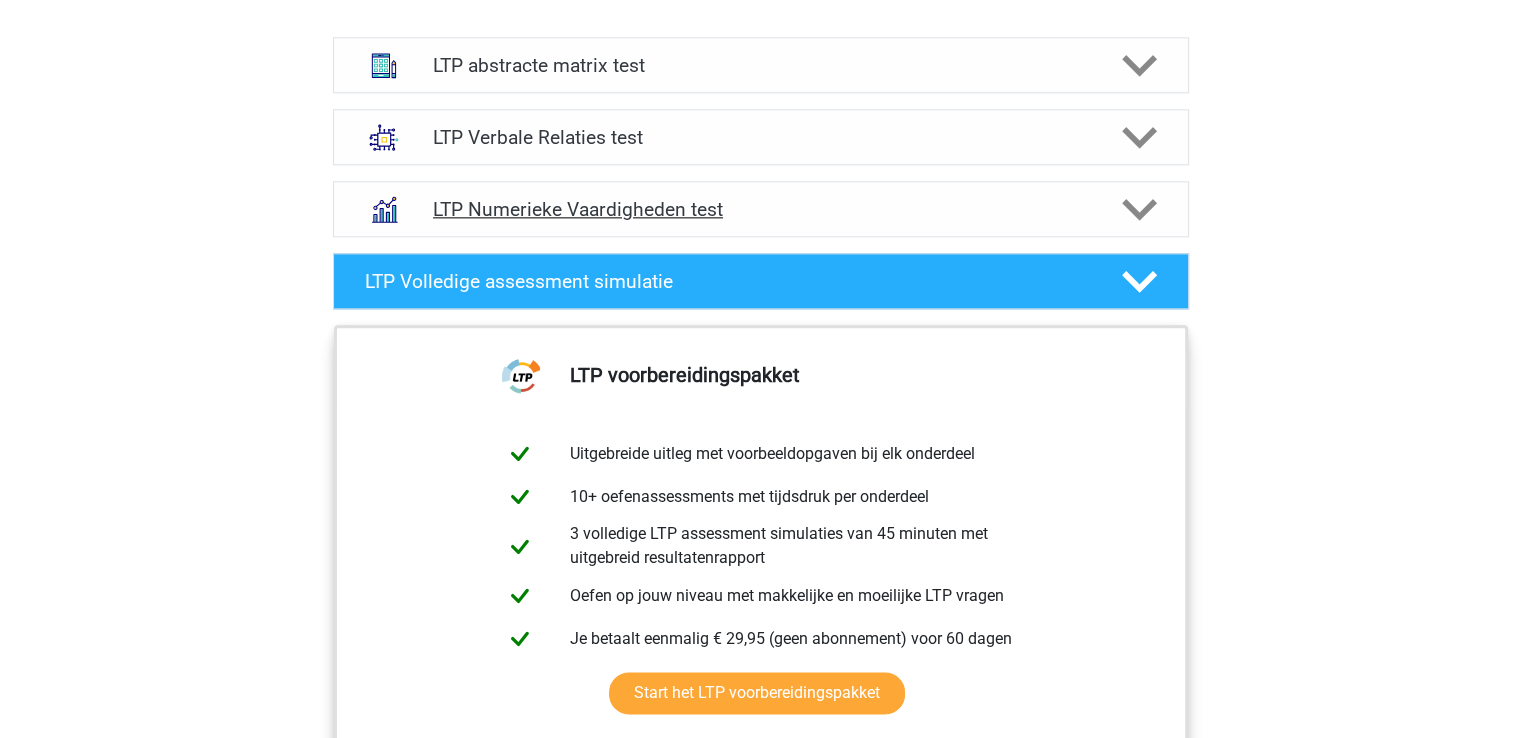 click on "LTP Numerieke Vaardigheden test" at bounding box center [760, 209] 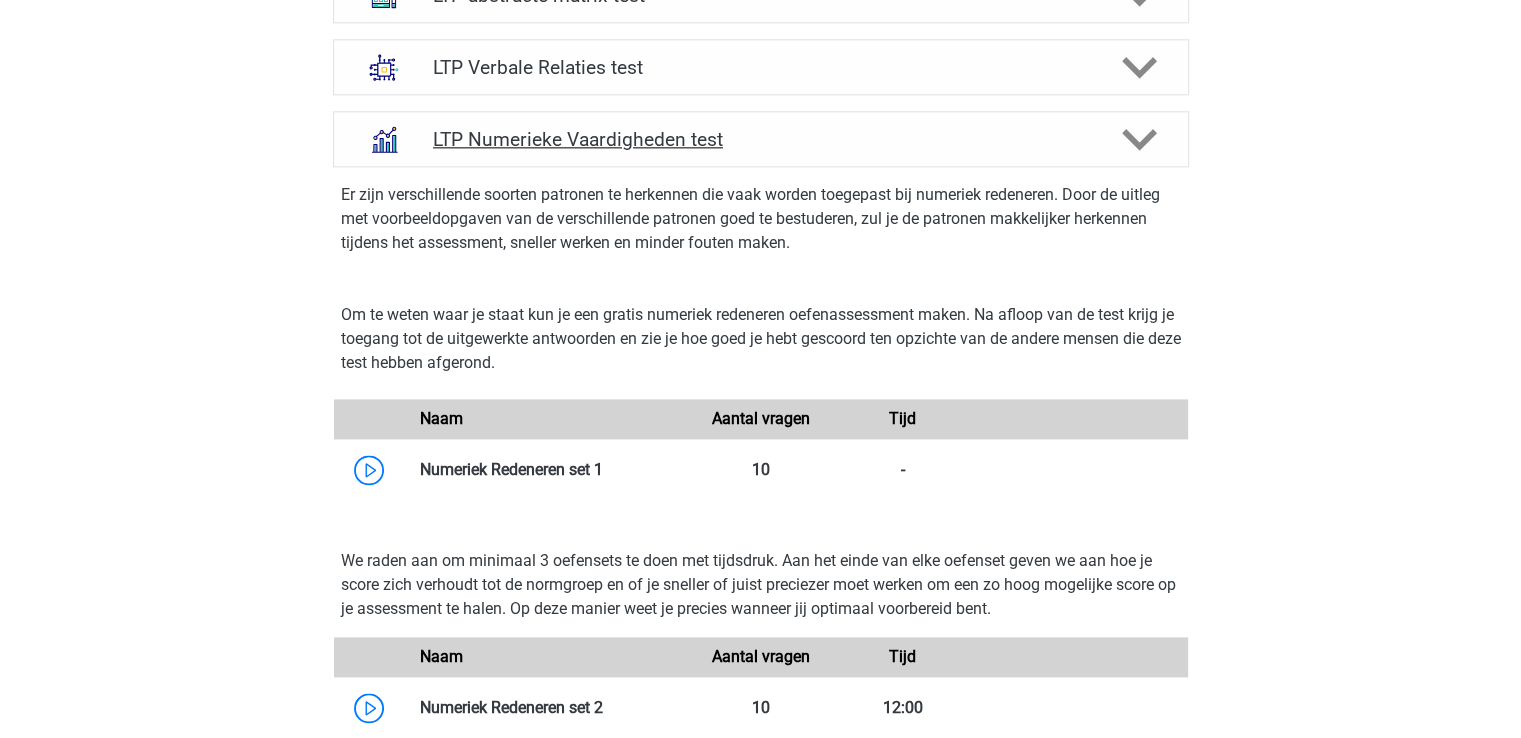 scroll, scrollTop: 2589, scrollLeft: 0, axis: vertical 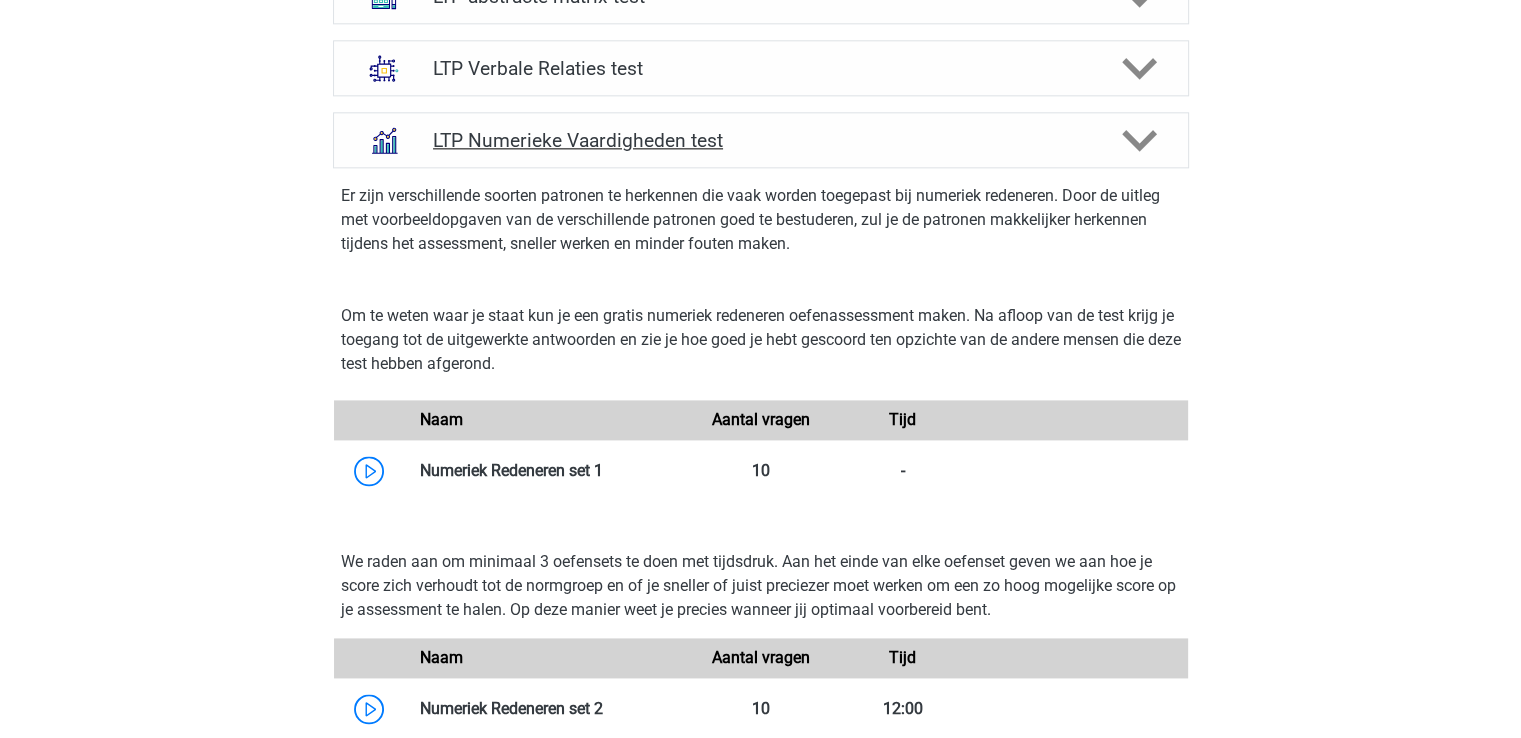 click on "LTP Numerieke Vaardigheden test" at bounding box center (761, 140) 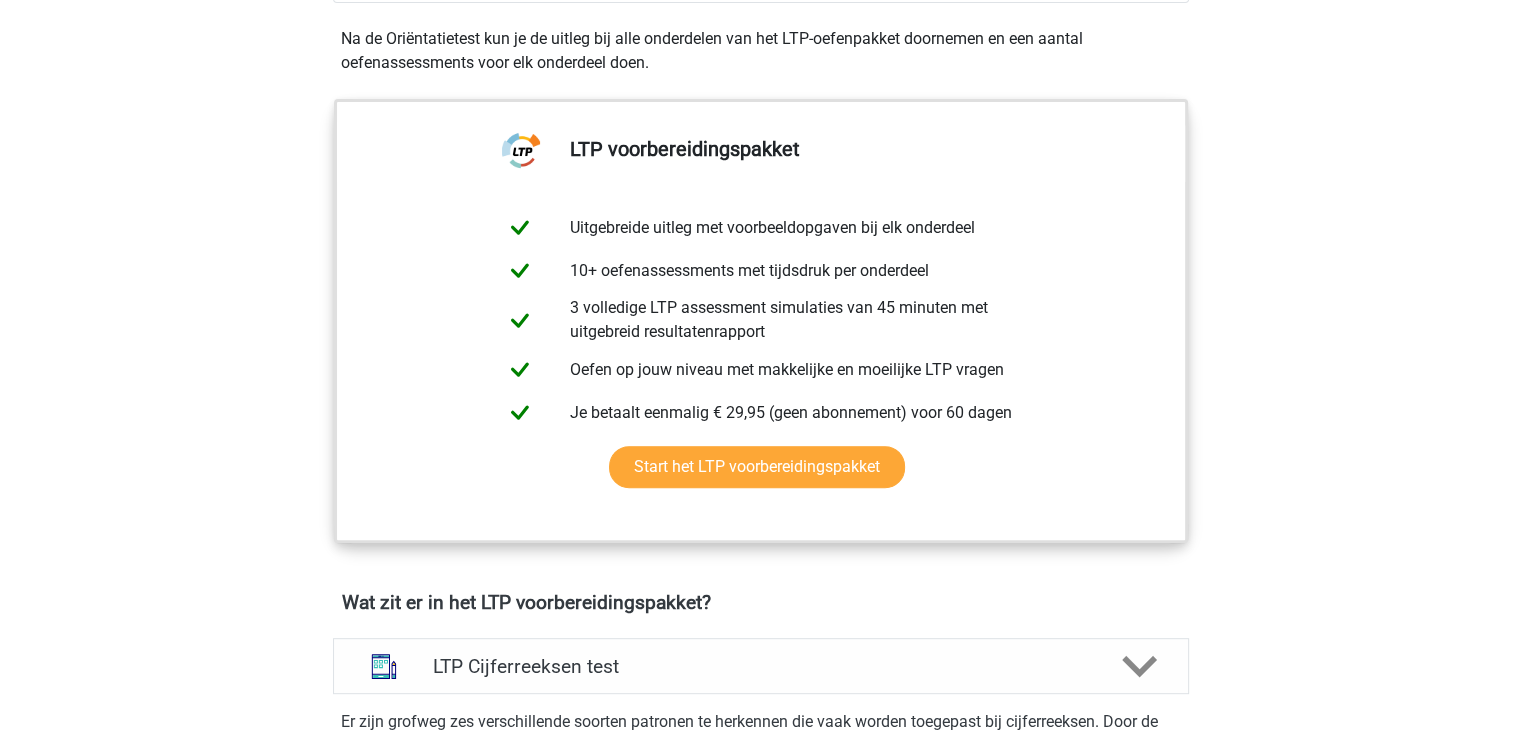 scroll, scrollTop: 691, scrollLeft: 0, axis: vertical 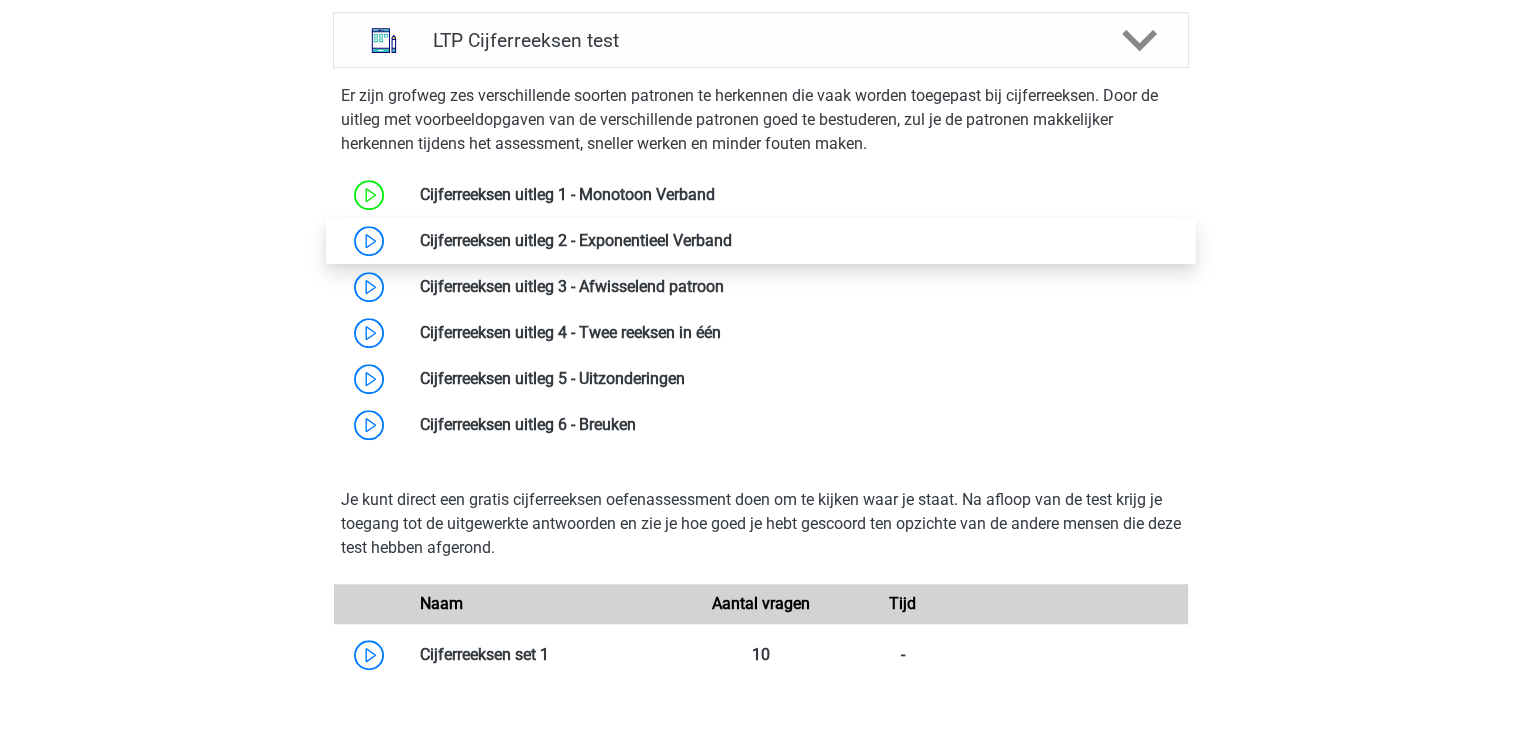 click at bounding box center [732, 240] 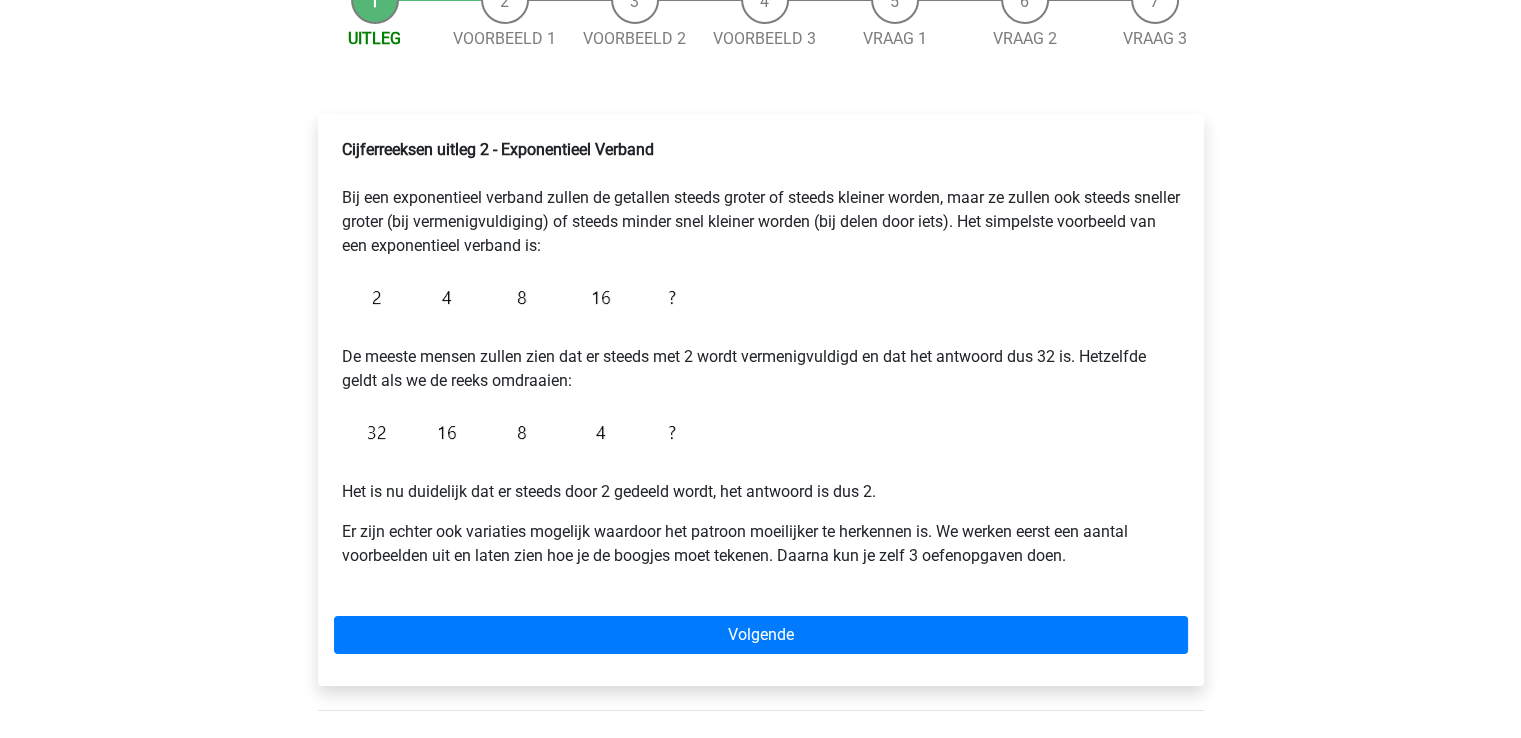 scroll, scrollTop: 253, scrollLeft: 0, axis: vertical 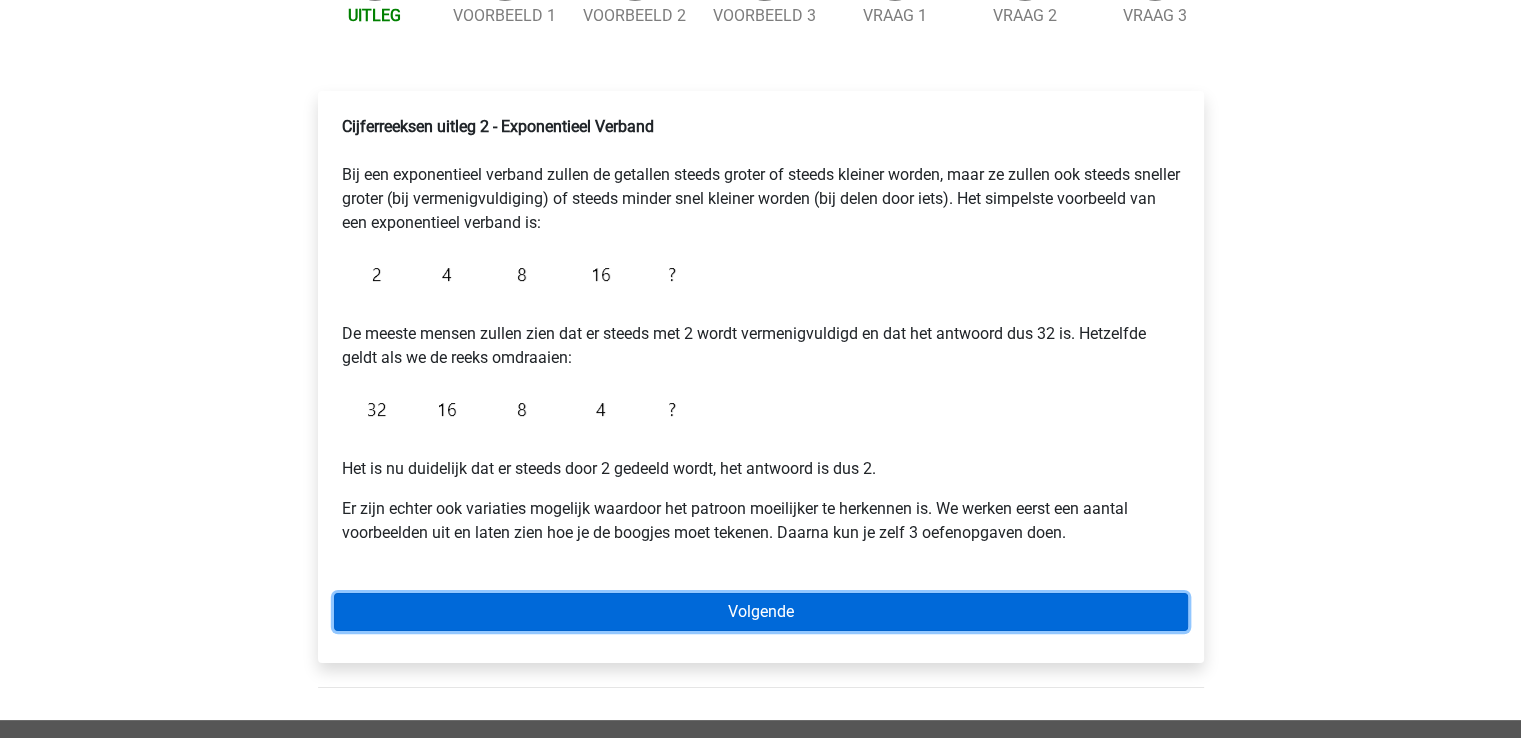 click on "Volgende" at bounding box center (761, 612) 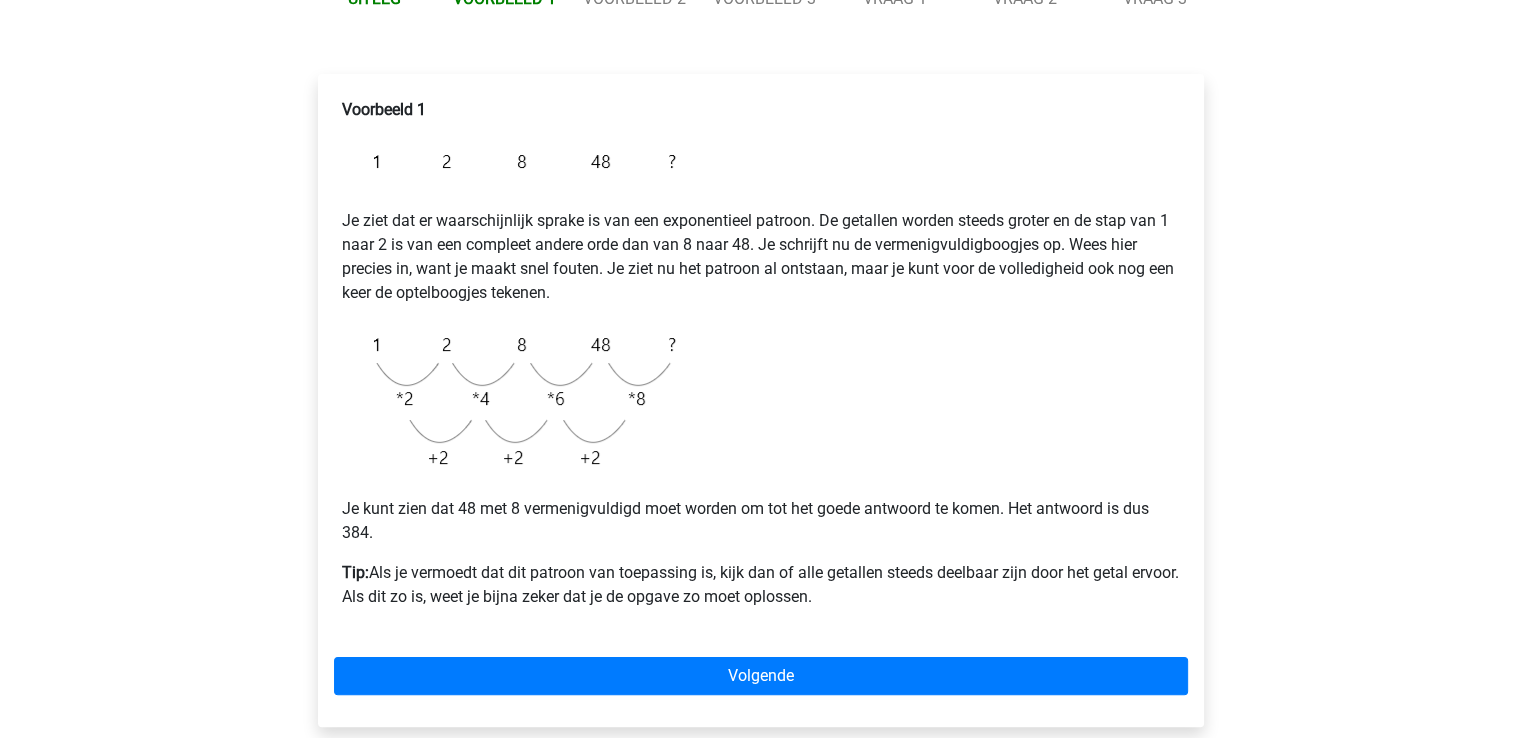 scroll, scrollTop: 271, scrollLeft: 0, axis: vertical 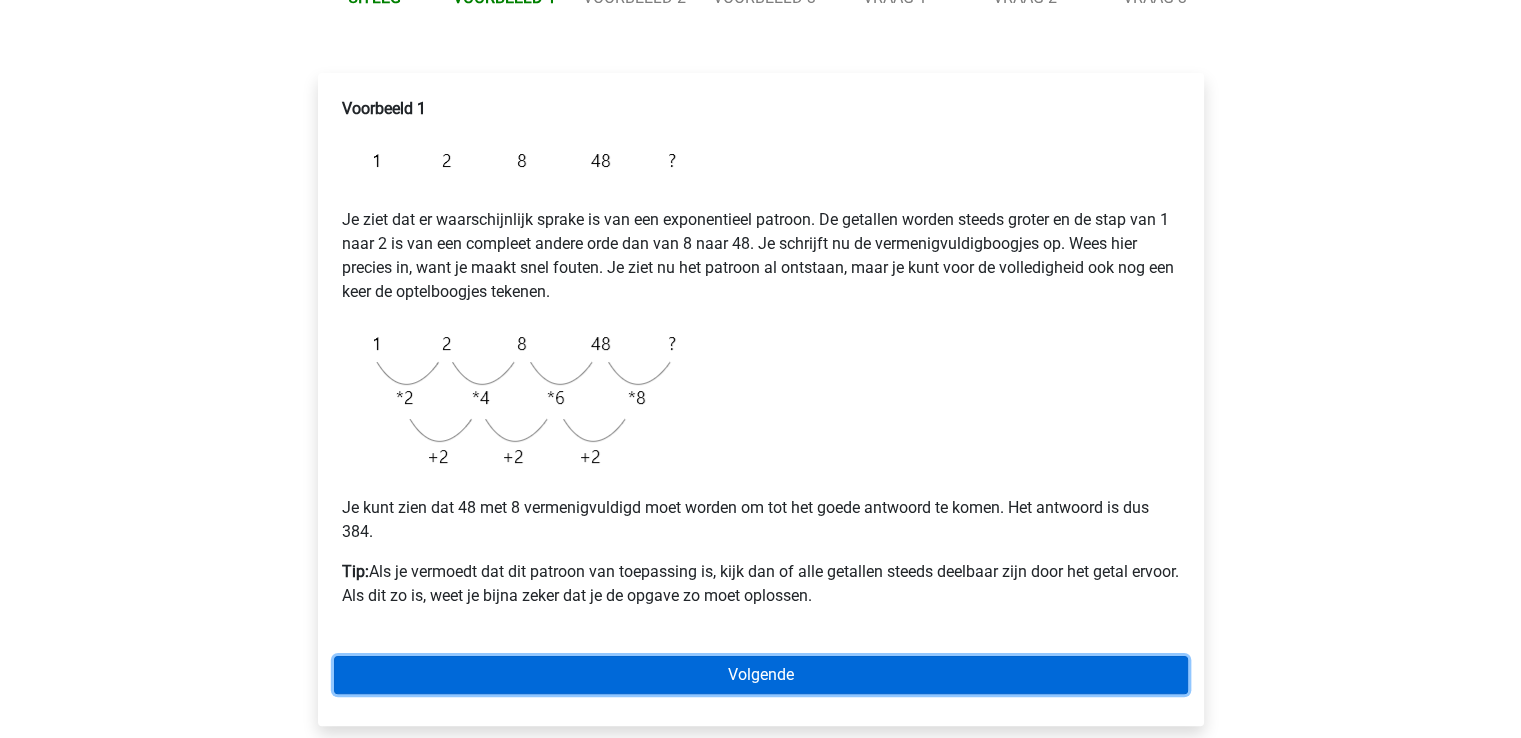 click on "Volgende" at bounding box center (761, 675) 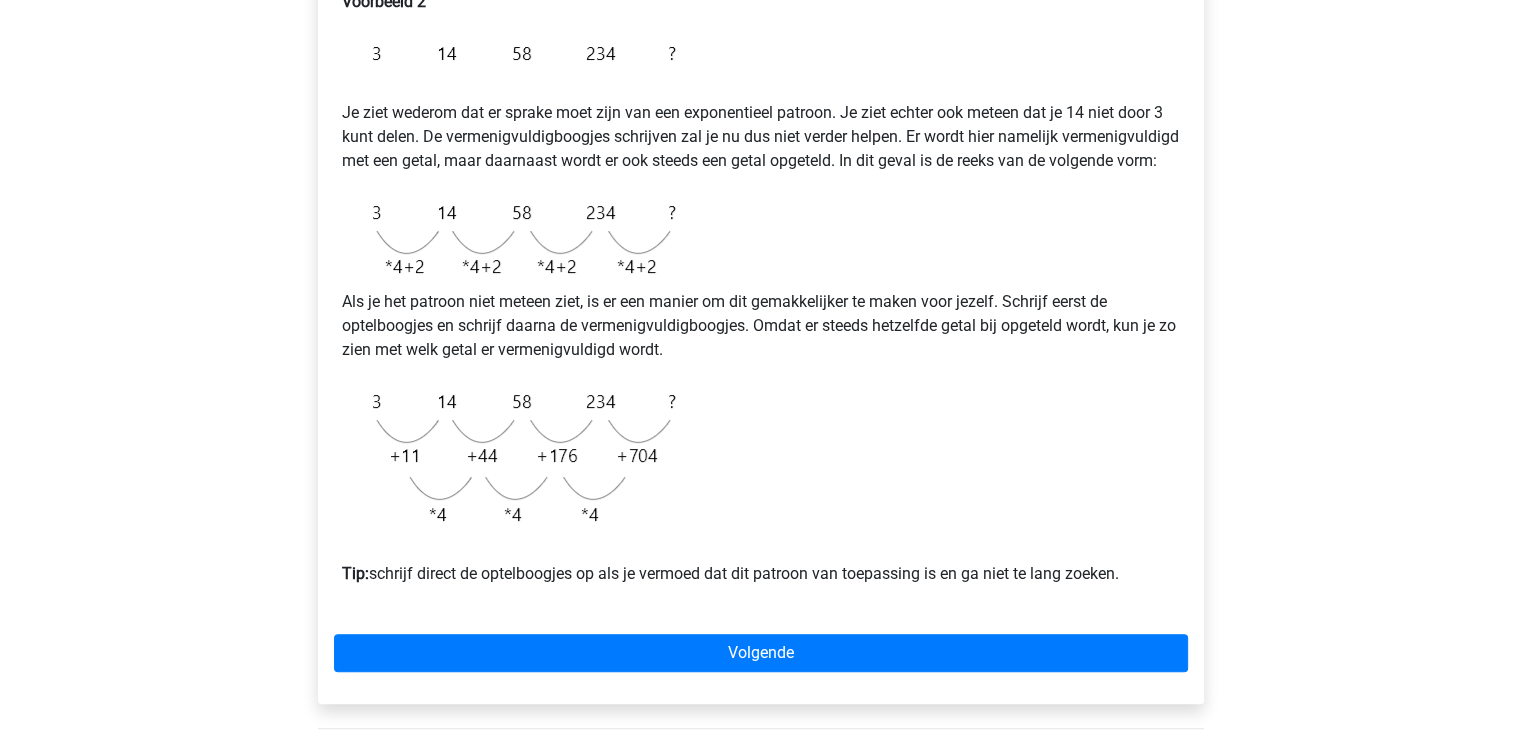 scroll, scrollTop: 379, scrollLeft: 0, axis: vertical 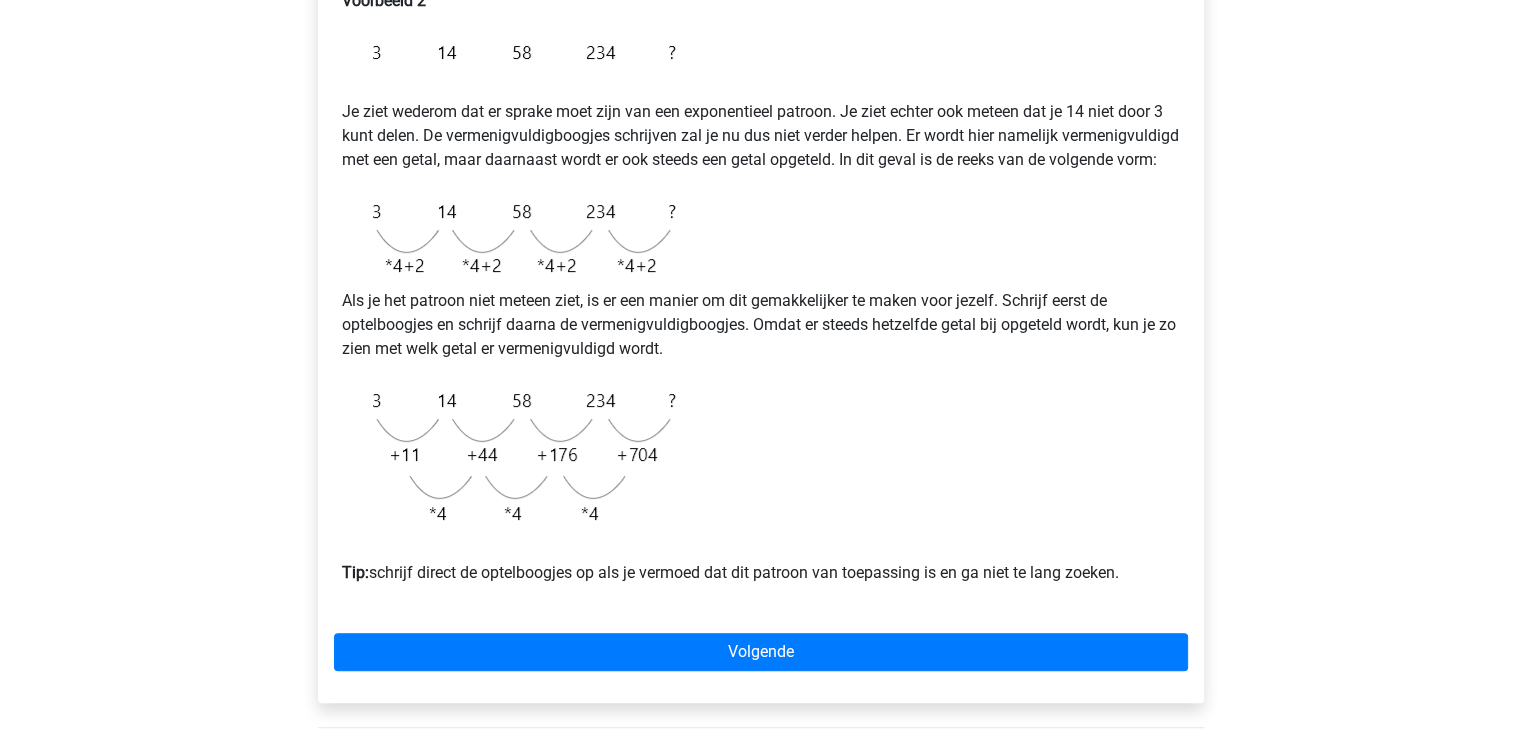 click on "Voorbeeld 2 Je ziet wederom dat er sprake moet zijn van een exponentieel patroon. Je ziet echter ook meteen dat je 14 niet door 3 kunt delen. De vermenigvuldigboogjes schrijven zal je nu dus niet verder helpen. Er wordt hier namelijk vermenigvuldigd met een getal, maar daarnaast wordt er ook steeds een getal opgeteld. In dit geval is de reeks van de volgende vorm: Als je het patroon niet meteen ziet, is er een manier om dit gemakkelijker te maken voor jezelf. Schrijf eerst de optelboogjes en schrijf daarna de vermenigvuldigboogjes. Omdat er steeds hetzelfde getal bij opgeteld wordt, kun je zo zien met welk getal er vermenigvuldigd wordt. Tip:  schrijf direct de optelboogjes op als je vermoed dat dit patroon van toepassing is en ga niet te lang zoeken.
Volgende" at bounding box center [761, 334] 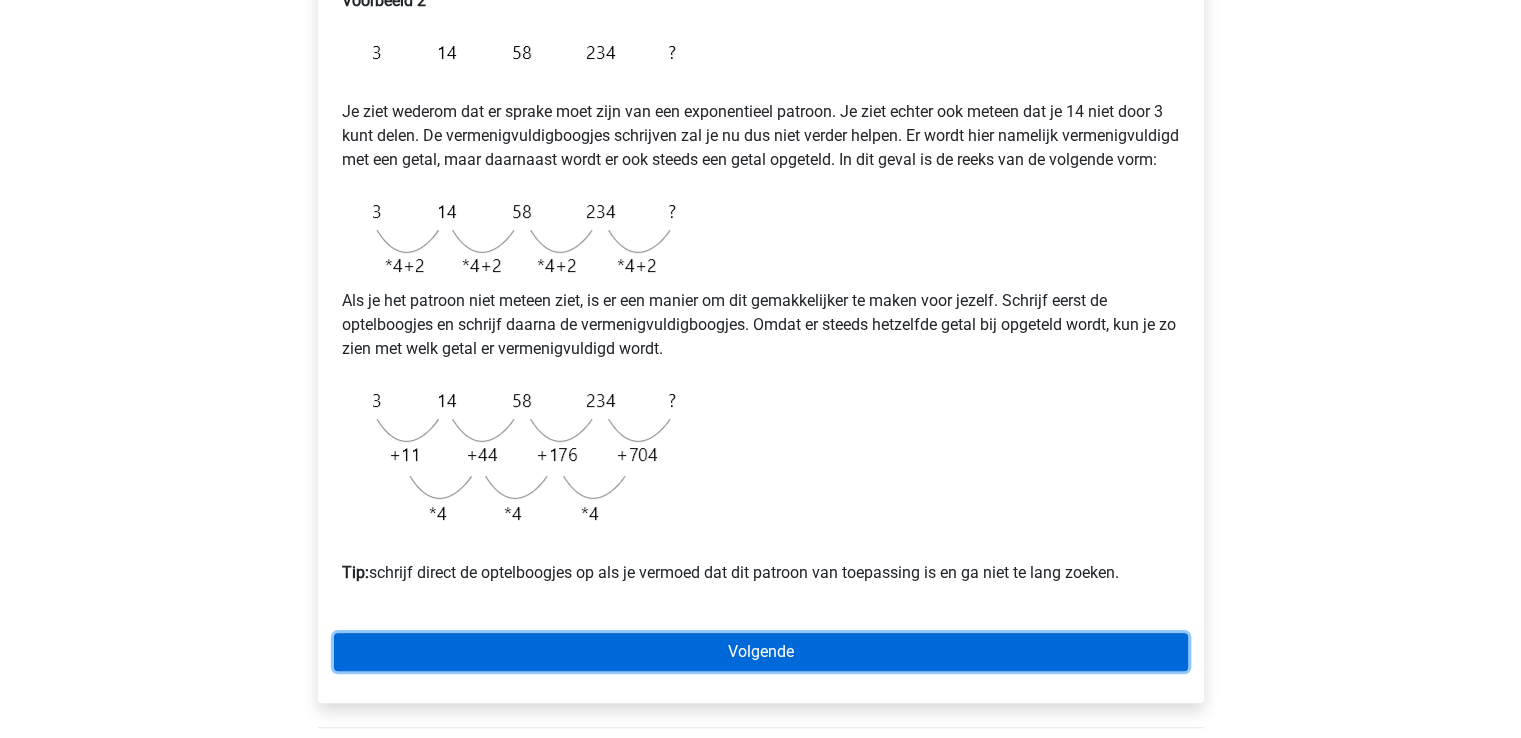 click on "Volgende" at bounding box center (761, 652) 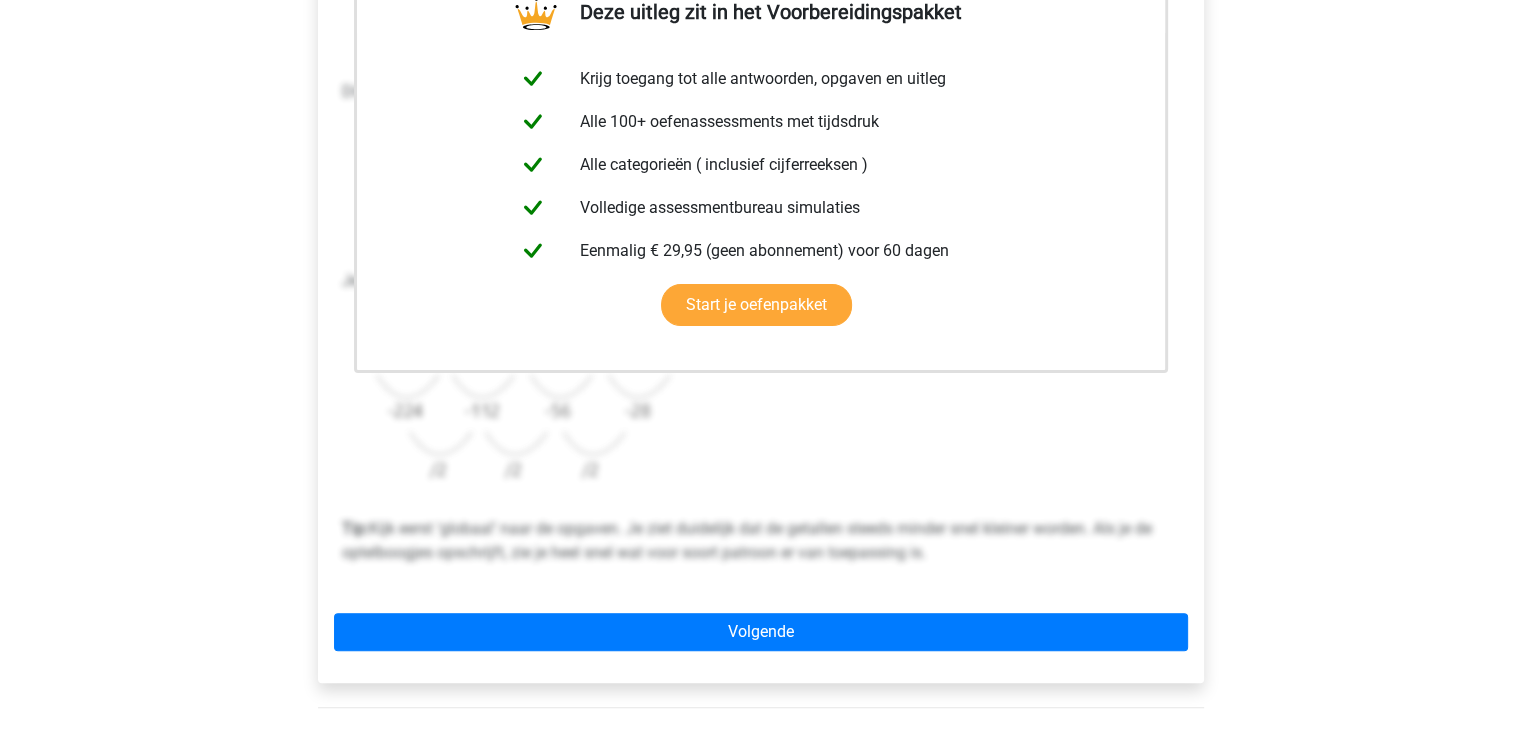scroll, scrollTop: 439, scrollLeft: 0, axis: vertical 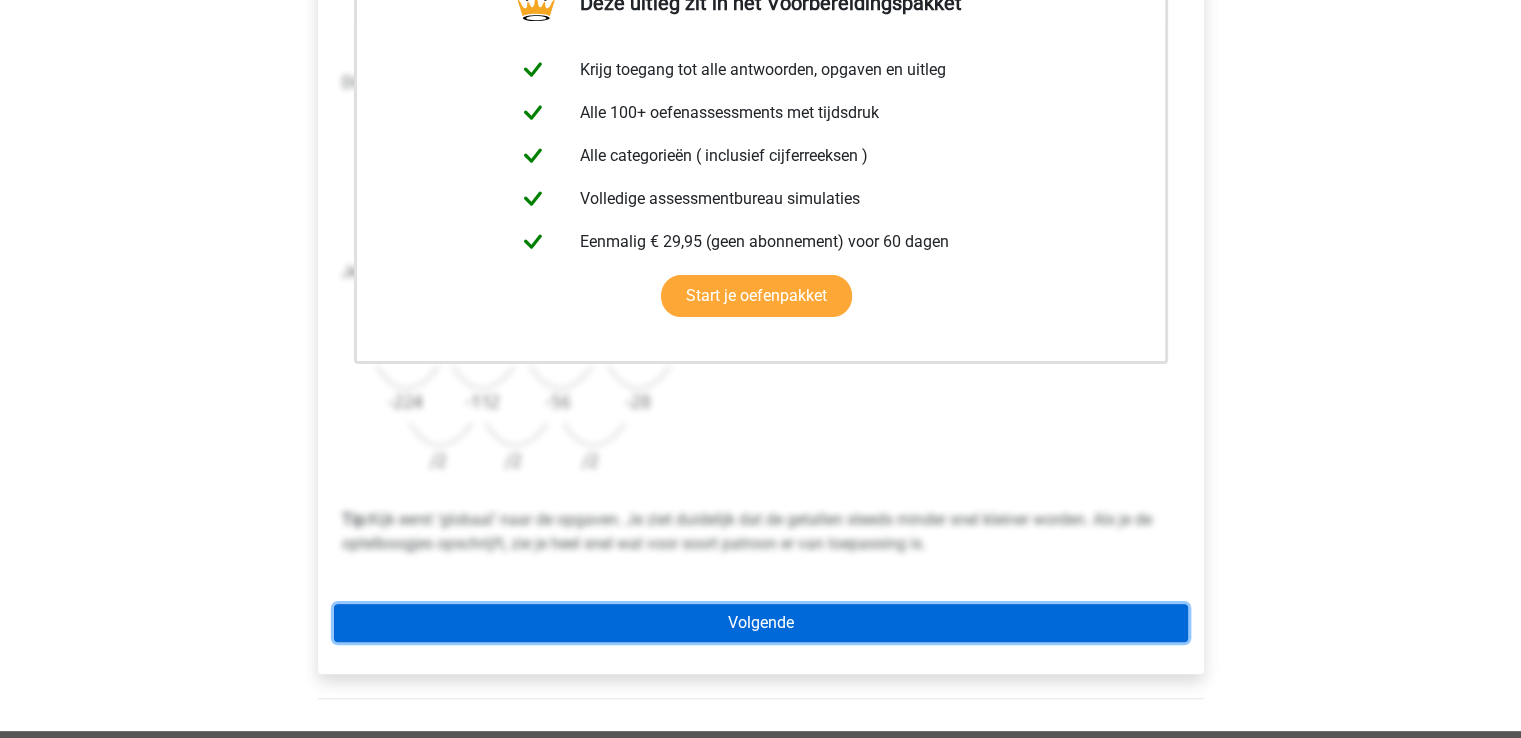 click on "Volgende" at bounding box center [761, 623] 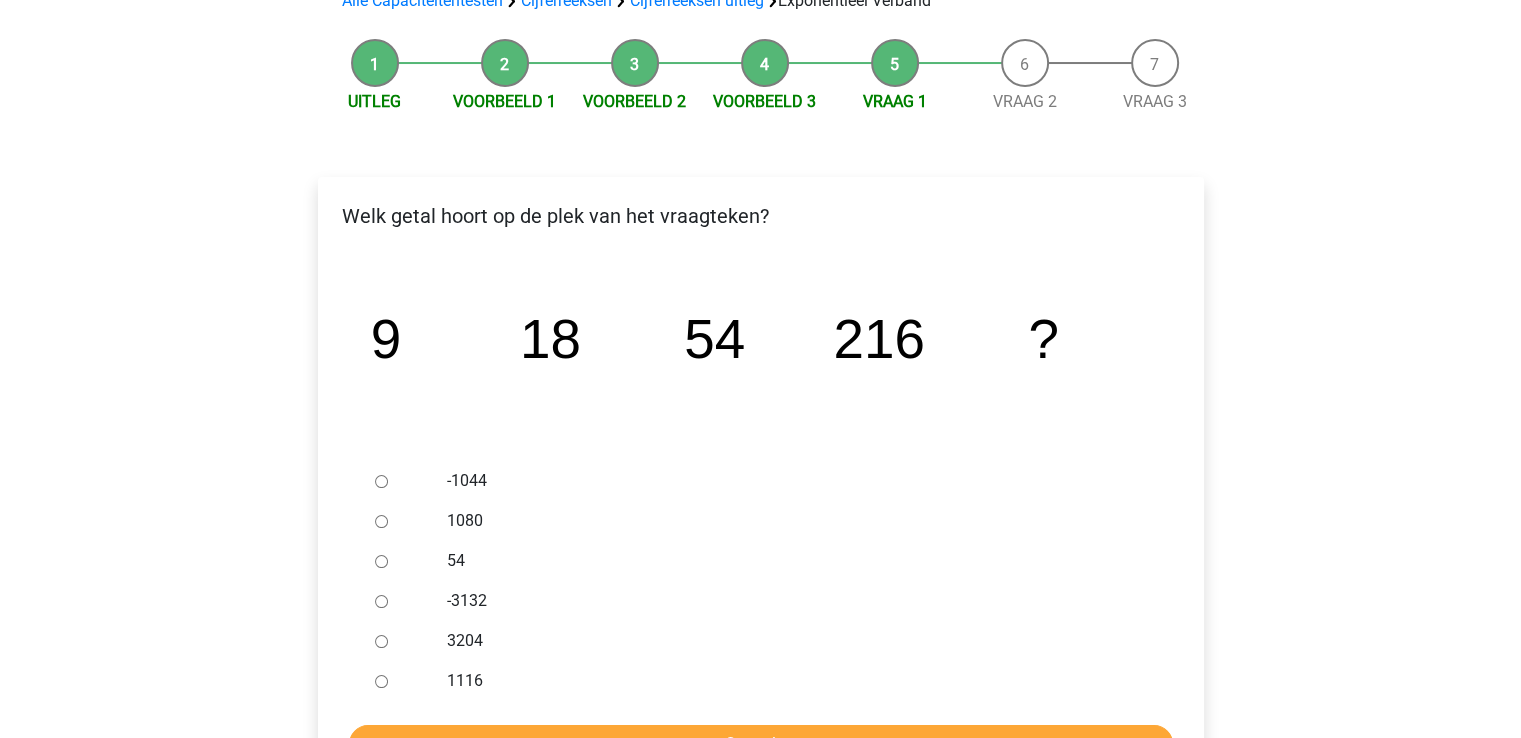 scroll, scrollTop: 168, scrollLeft: 0, axis: vertical 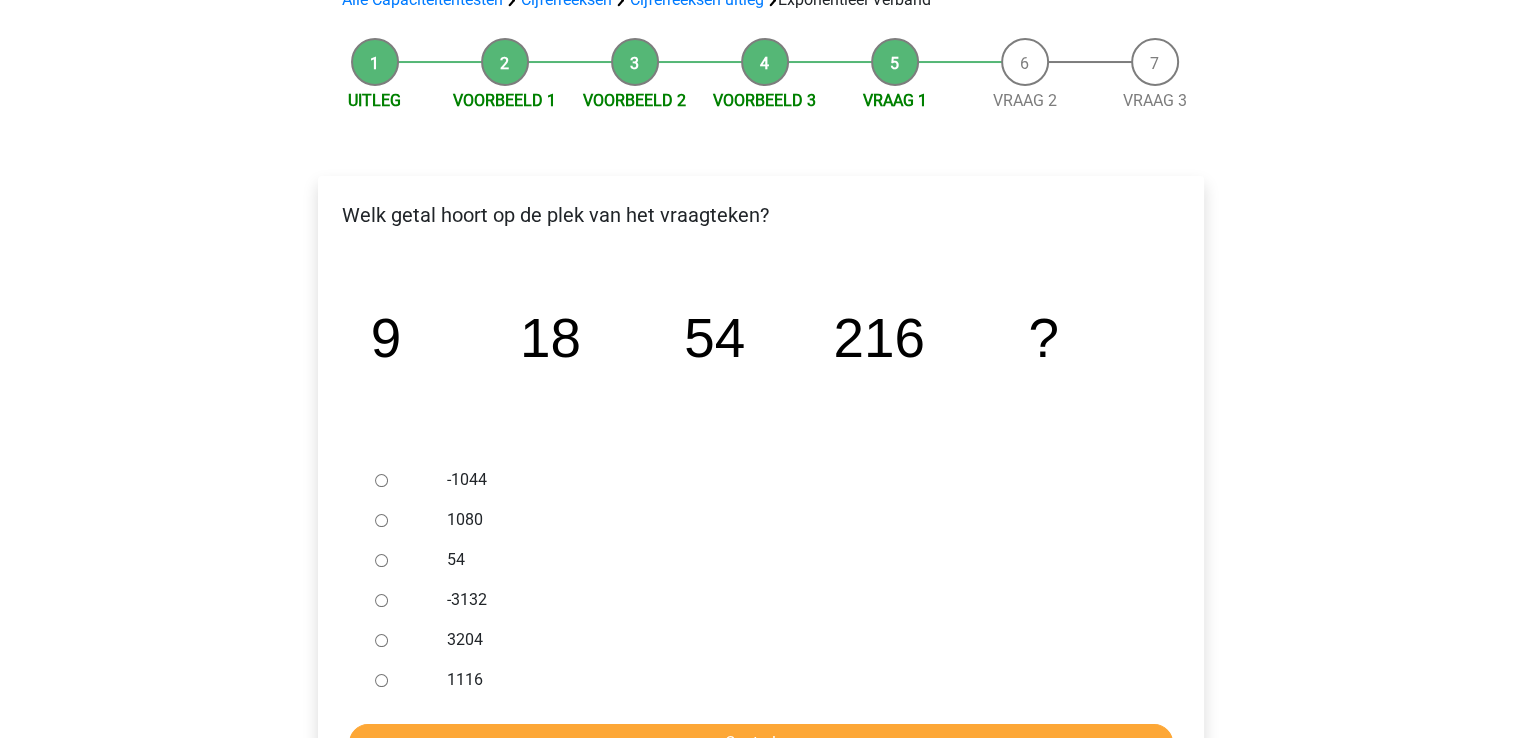 click on "Voorbeeld 3" at bounding box center (765, 75) 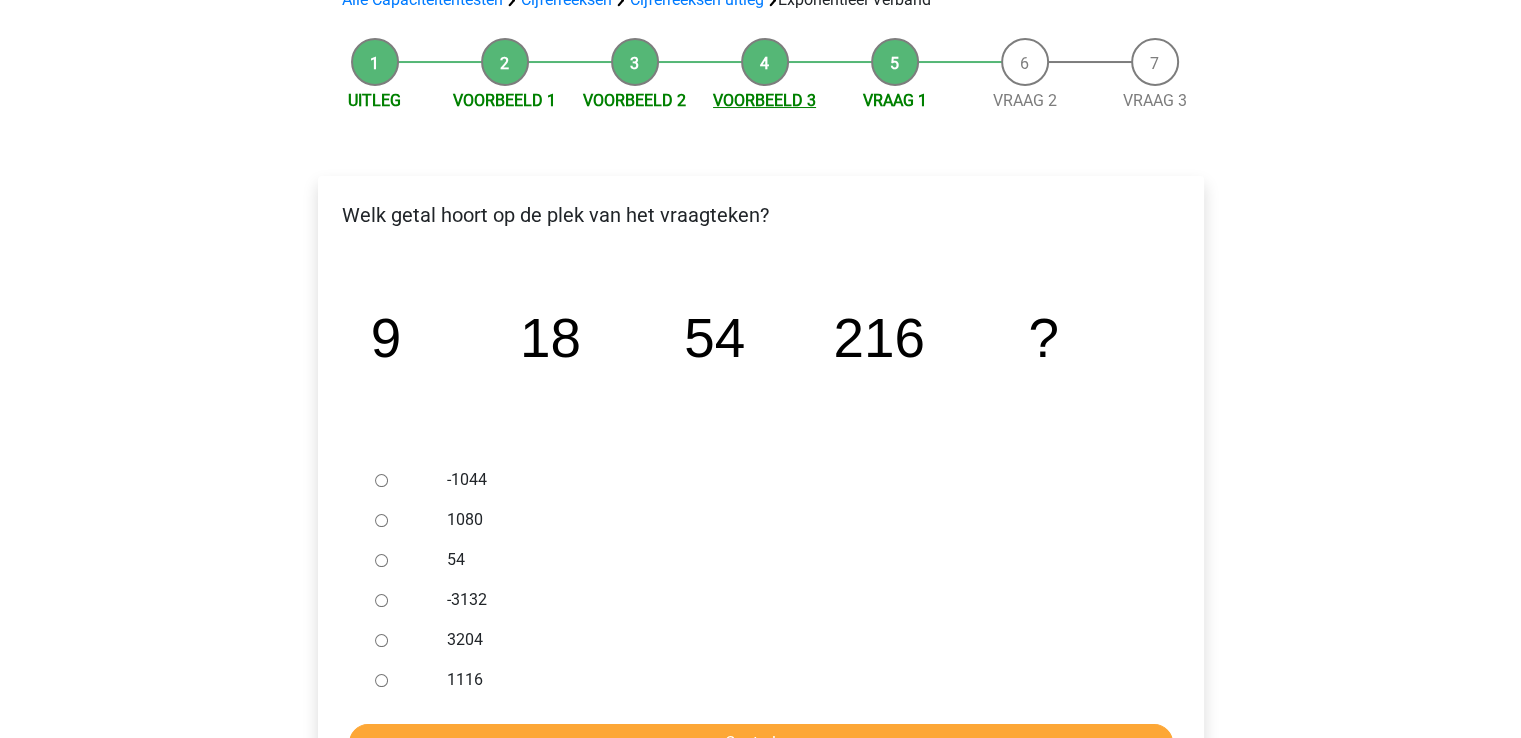click on "Voorbeeld 3" at bounding box center [764, 100] 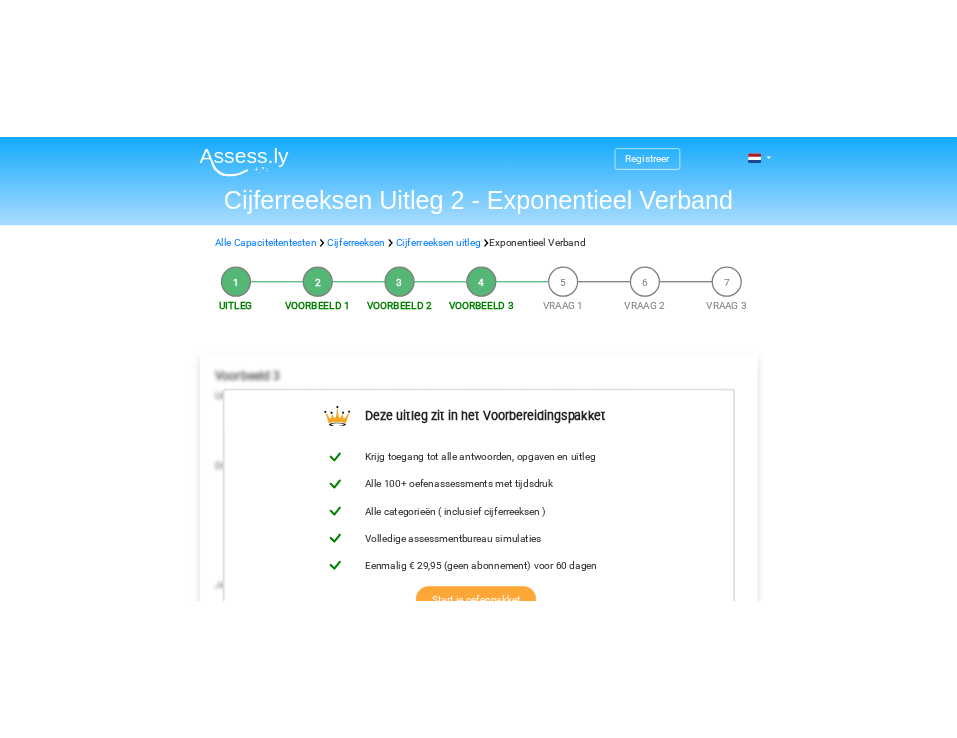 scroll, scrollTop: 0, scrollLeft: 0, axis: both 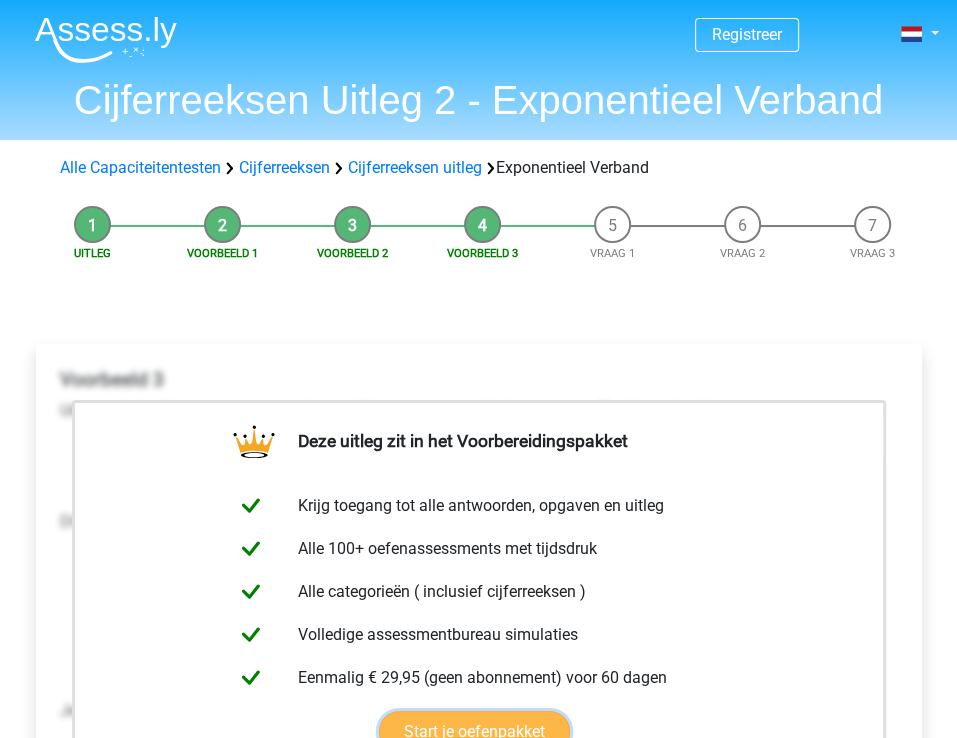 click on "Start je oefenpakket" at bounding box center (474, 732) 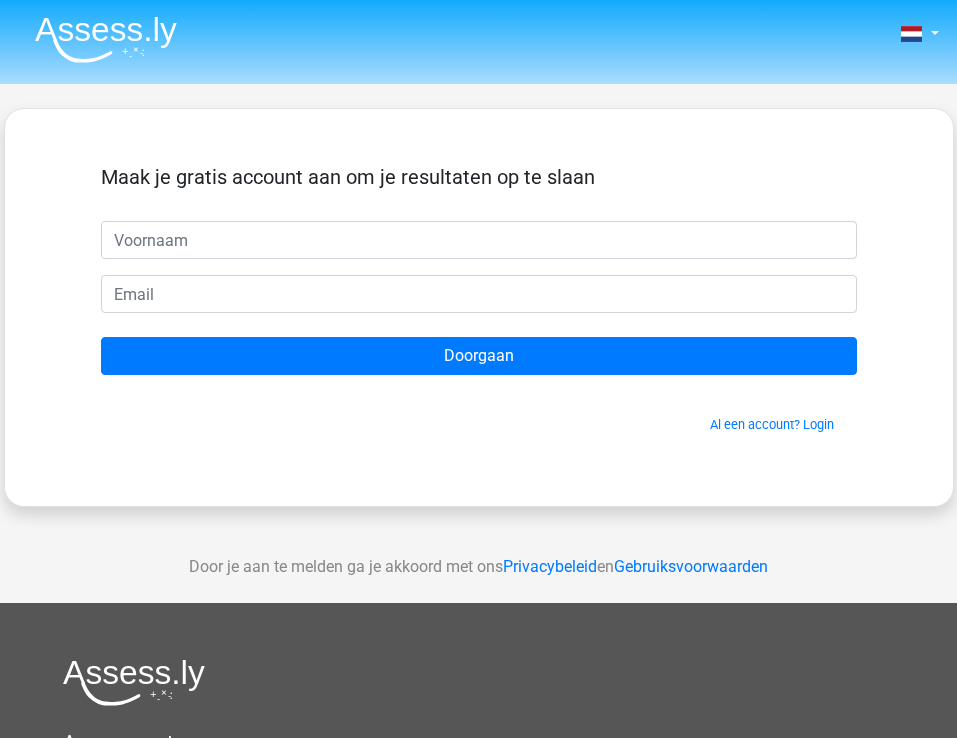 scroll, scrollTop: 0, scrollLeft: 0, axis: both 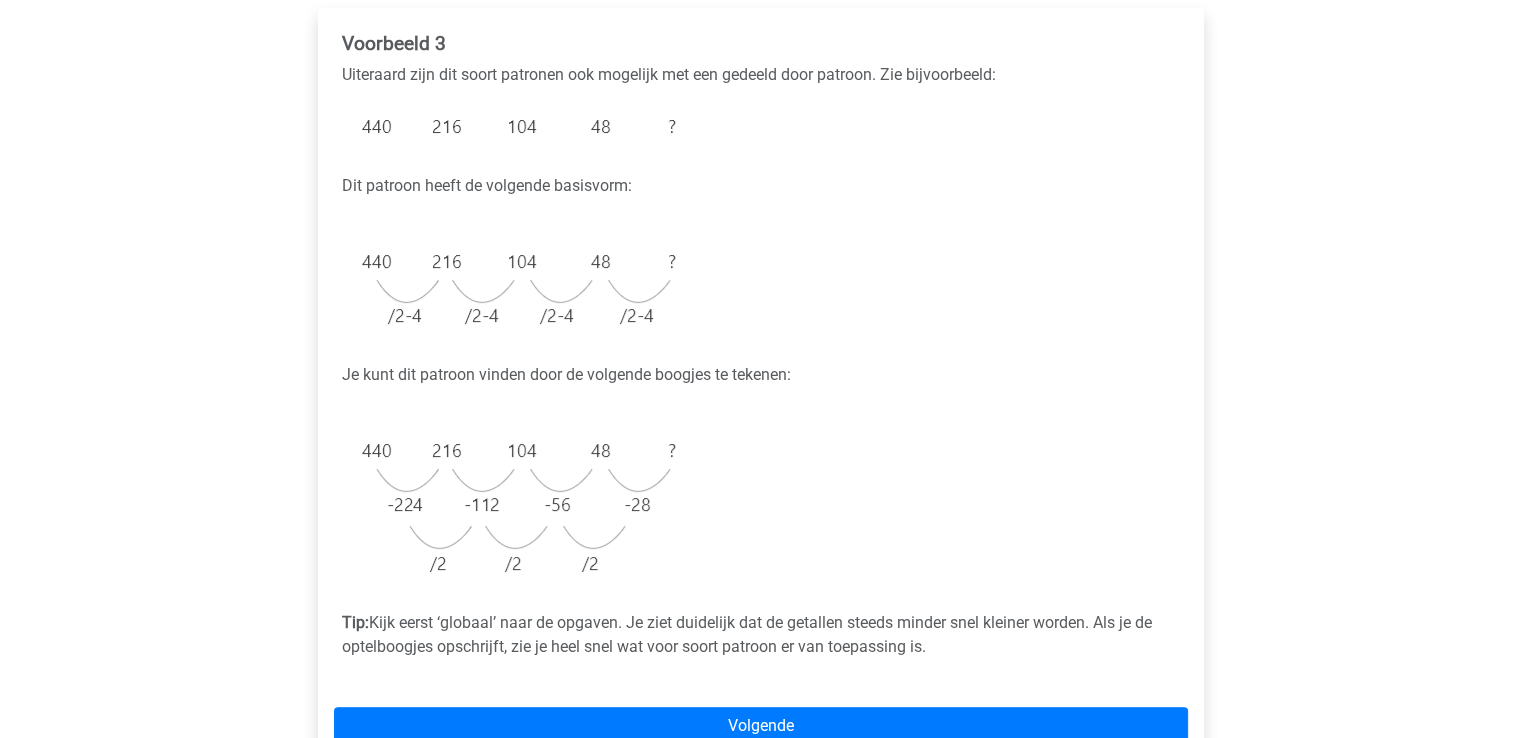 click on "Registreer
Nederlands
English" at bounding box center [760, 513] 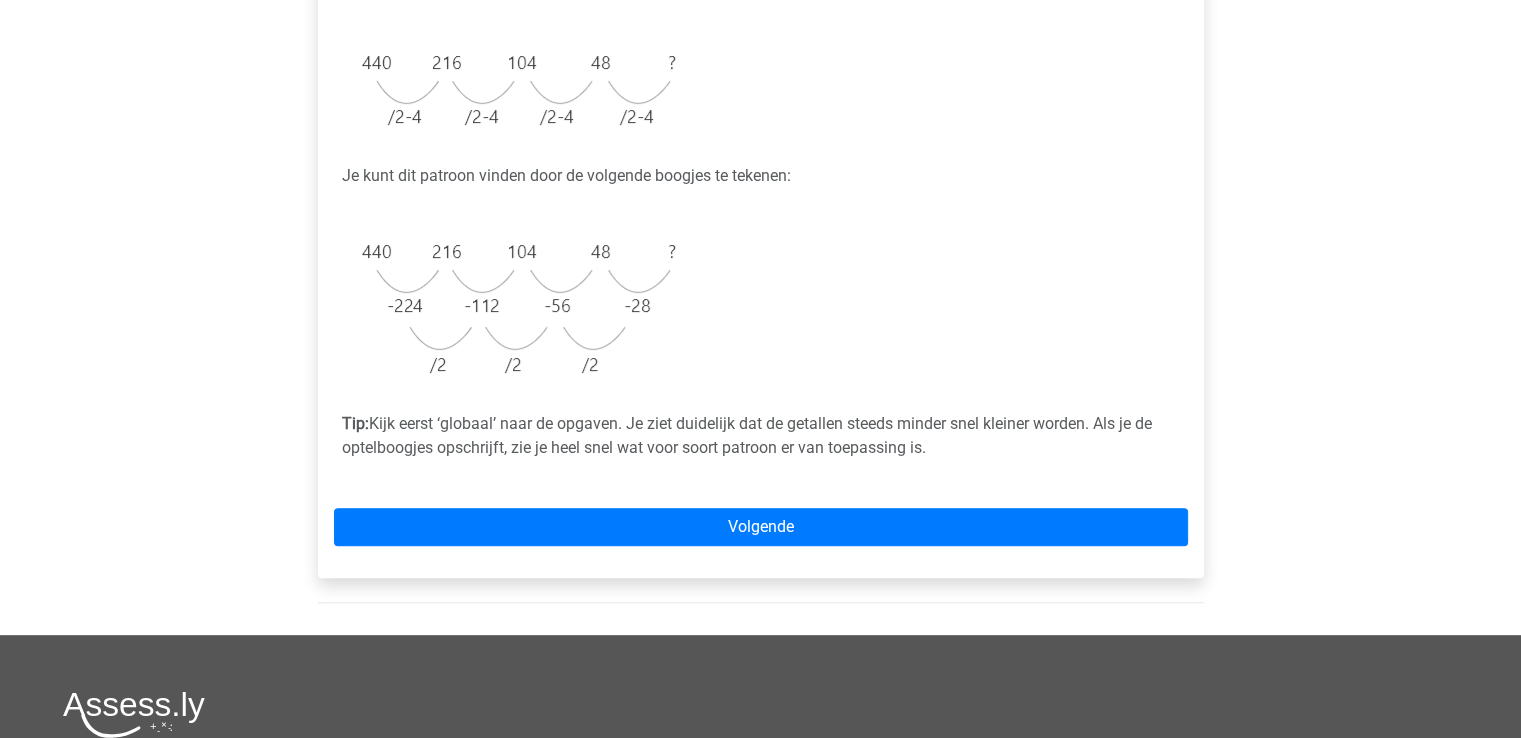 scroll, scrollTop: 538, scrollLeft: 0, axis: vertical 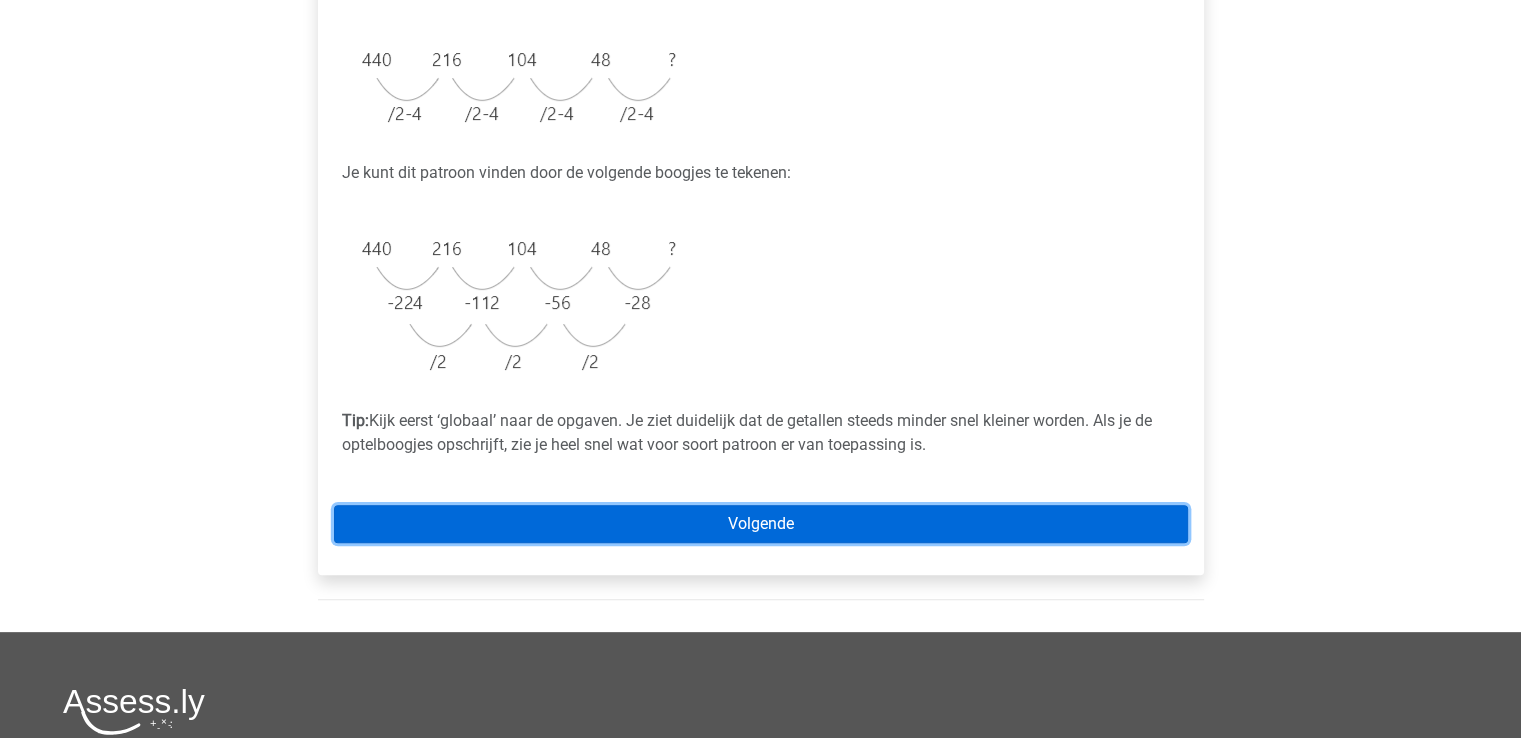 click on "Volgende" at bounding box center [761, 524] 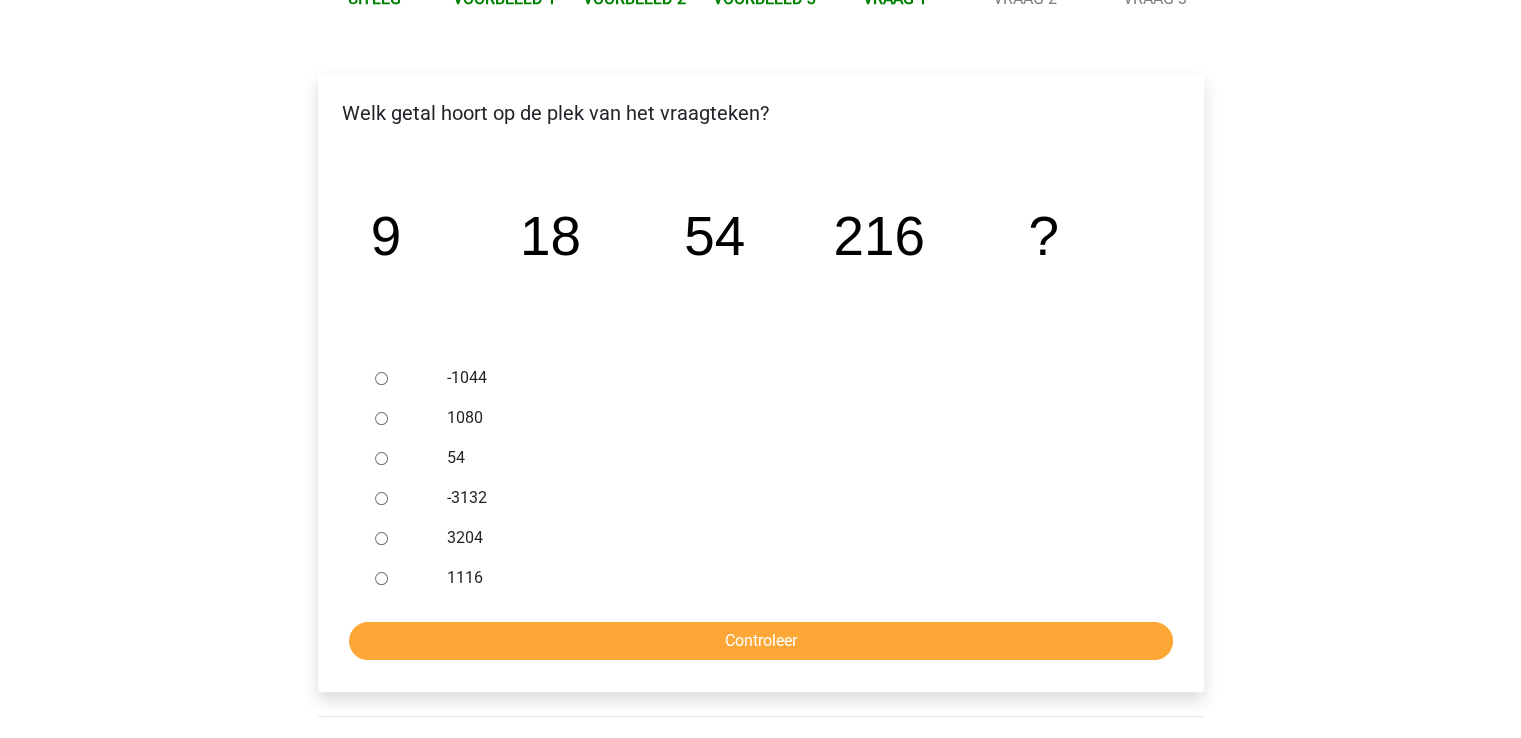 scroll, scrollTop: 278, scrollLeft: 0, axis: vertical 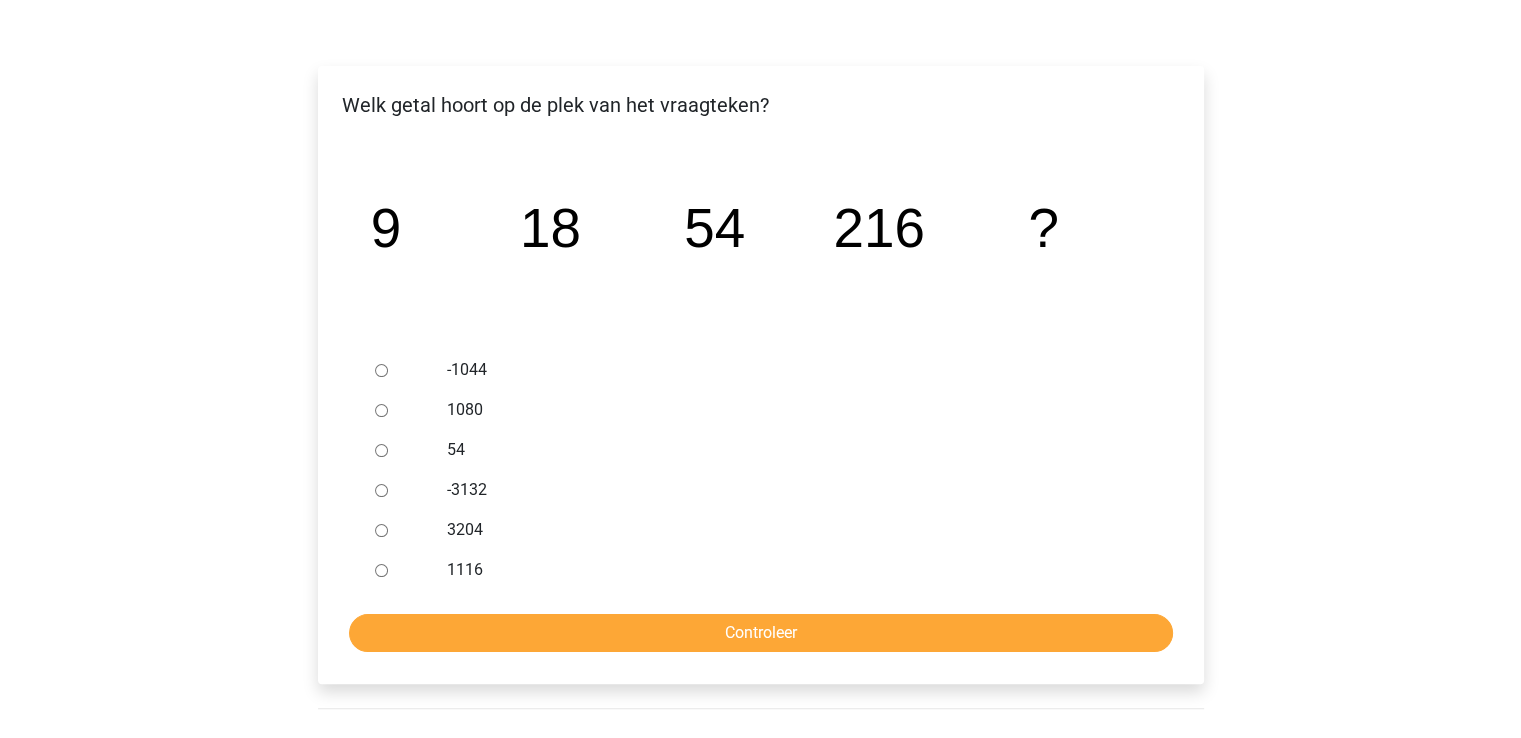 click on "1080" at bounding box center [381, 410] 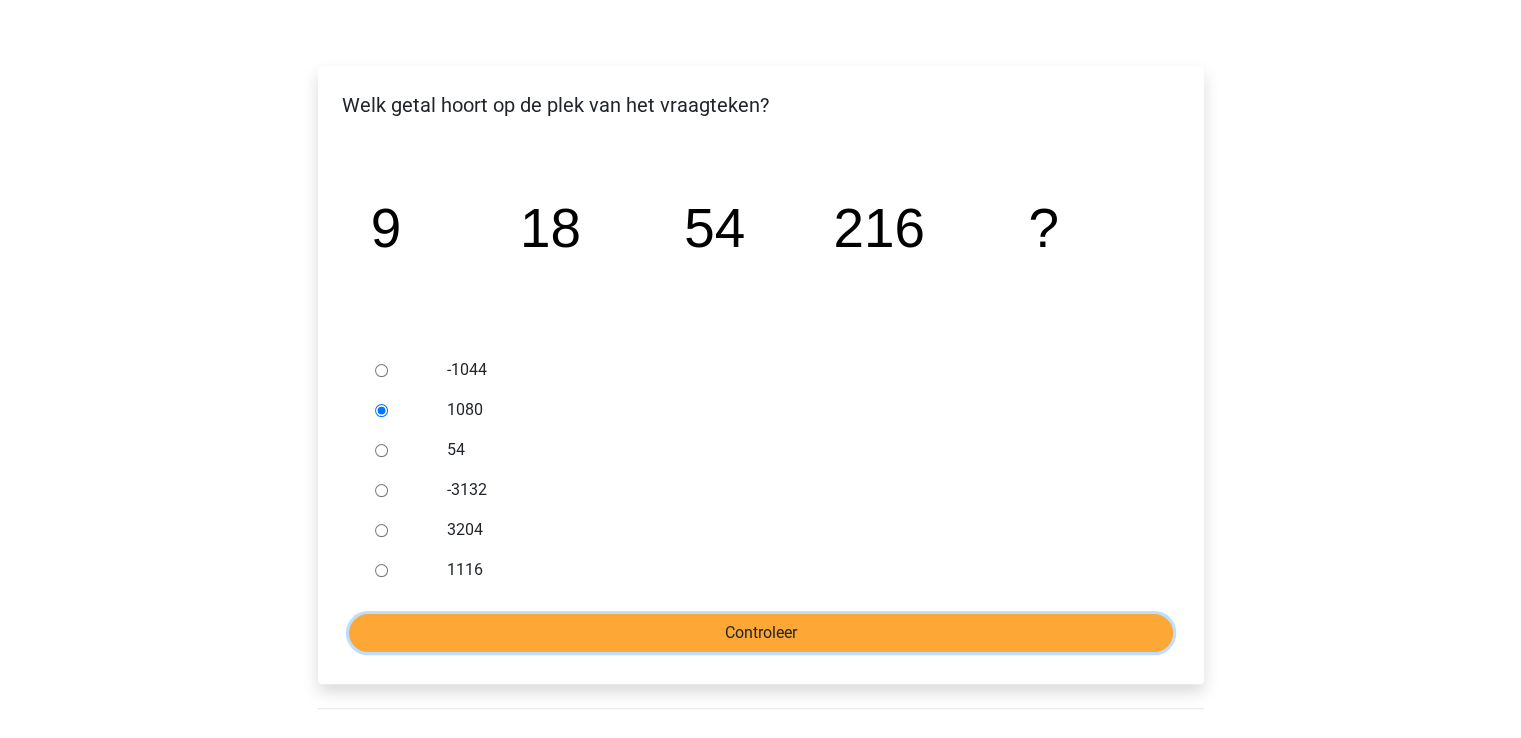 click on "Controleer" at bounding box center (761, 633) 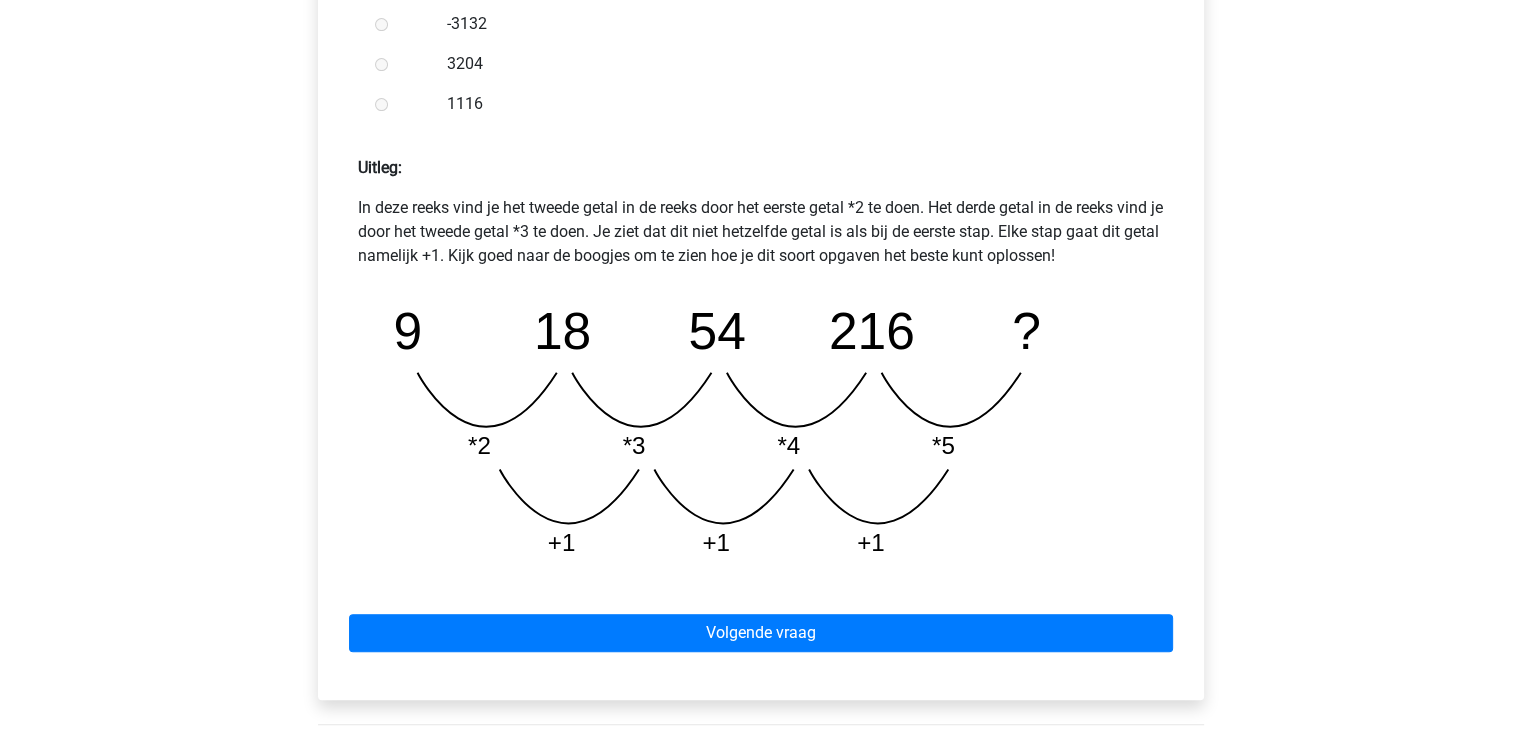 scroll, scrollTop: 773, scrollLeft: 0, axis: vertical 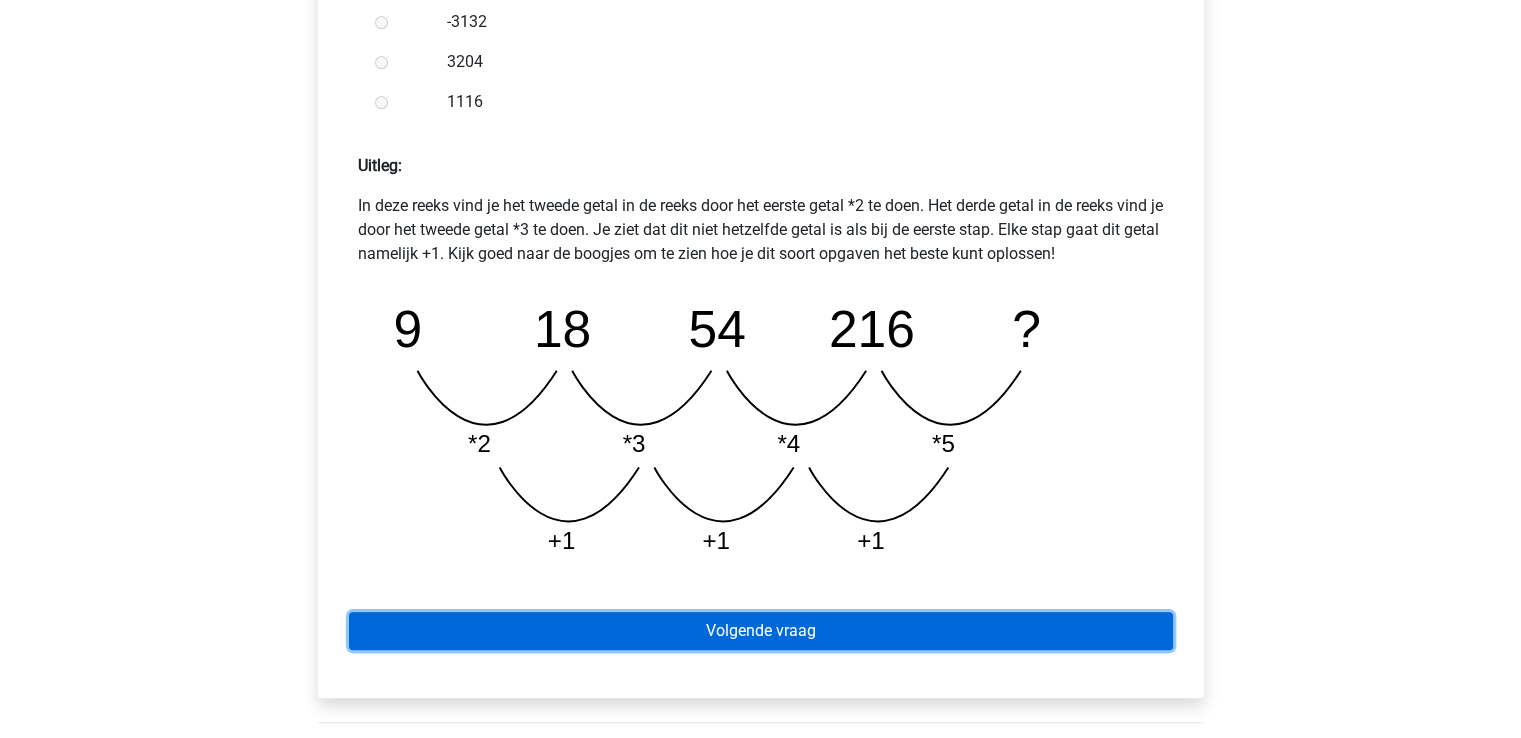 click on "Volgende vraag" at bounding box center (761, 631) 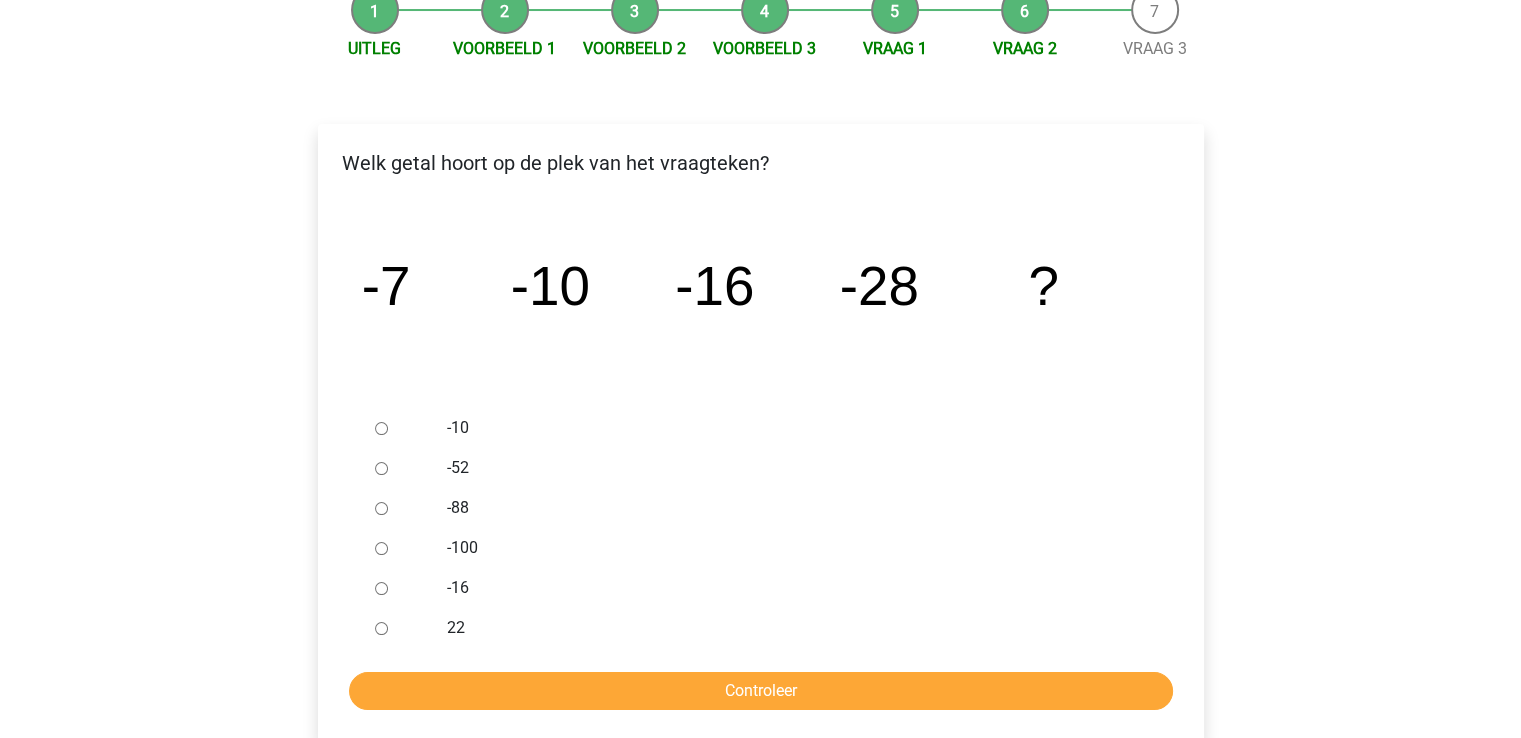 scroll, scrollTop: 222, scrollLeft: 0, axis: vertical 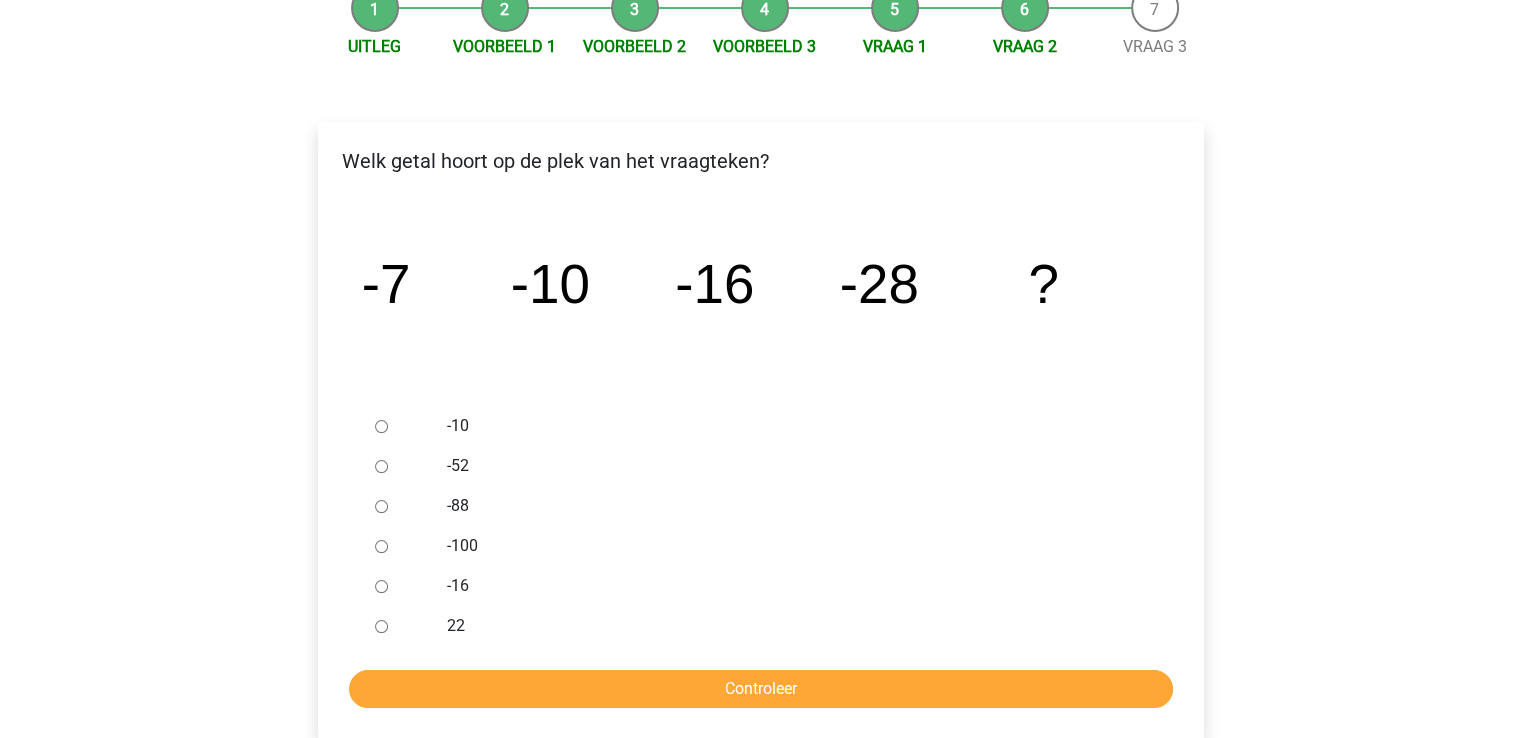 click at bounding box center [400, 466] 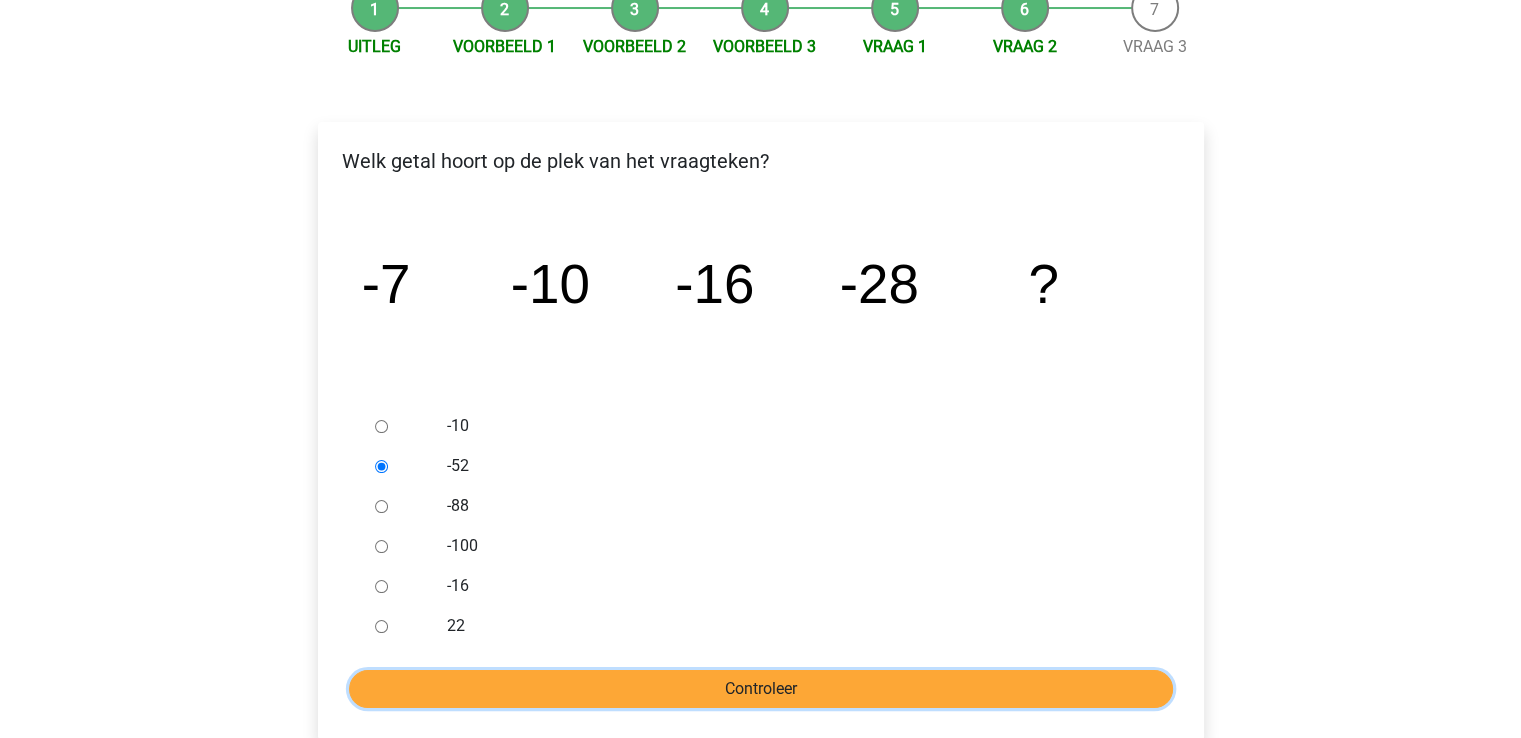 click on "Controleer" at bounding box center [761, 689] 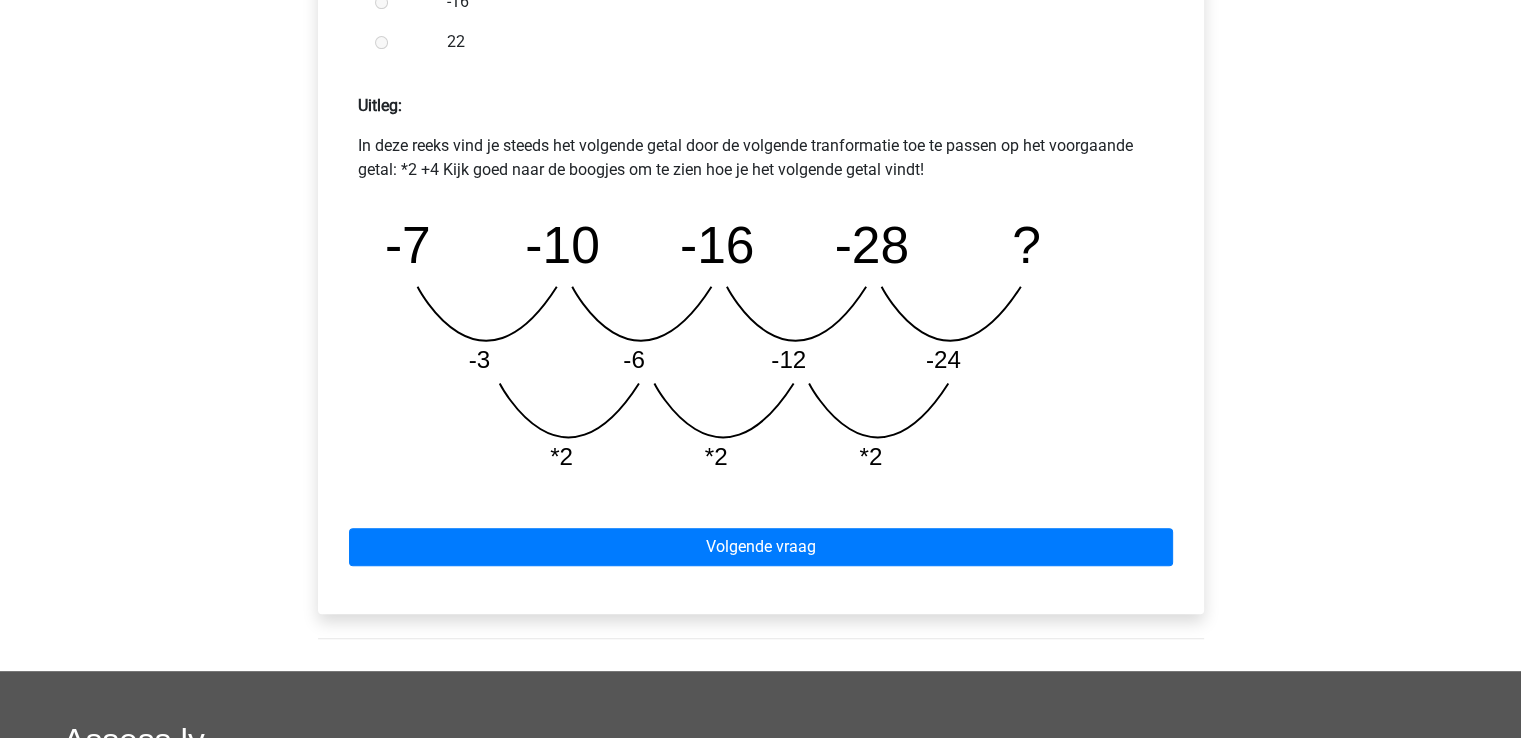 scroll, scrollTop: 872, scrollLeft: 0, axis: vertical 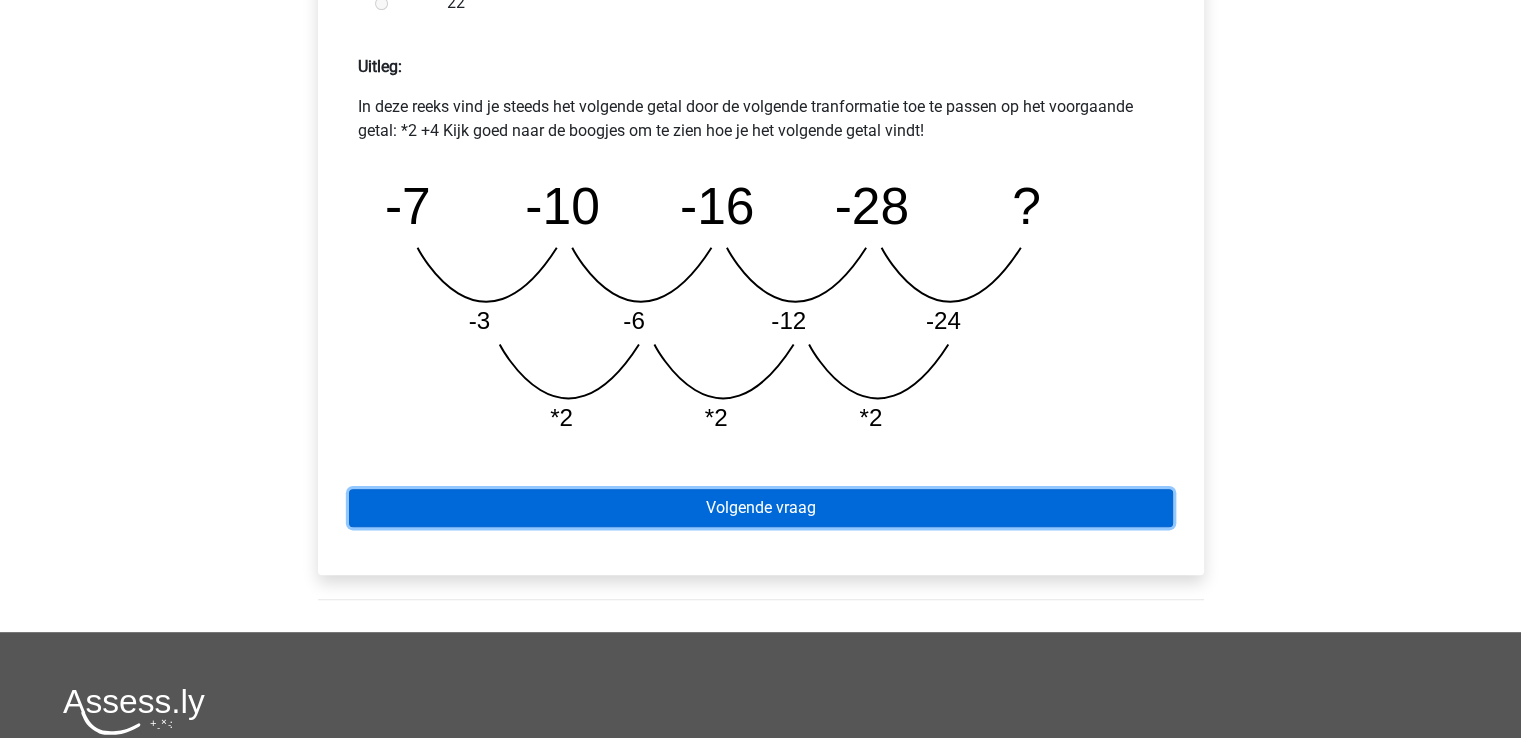 click on "Volgende vraag" at bounding box center (761, 508) 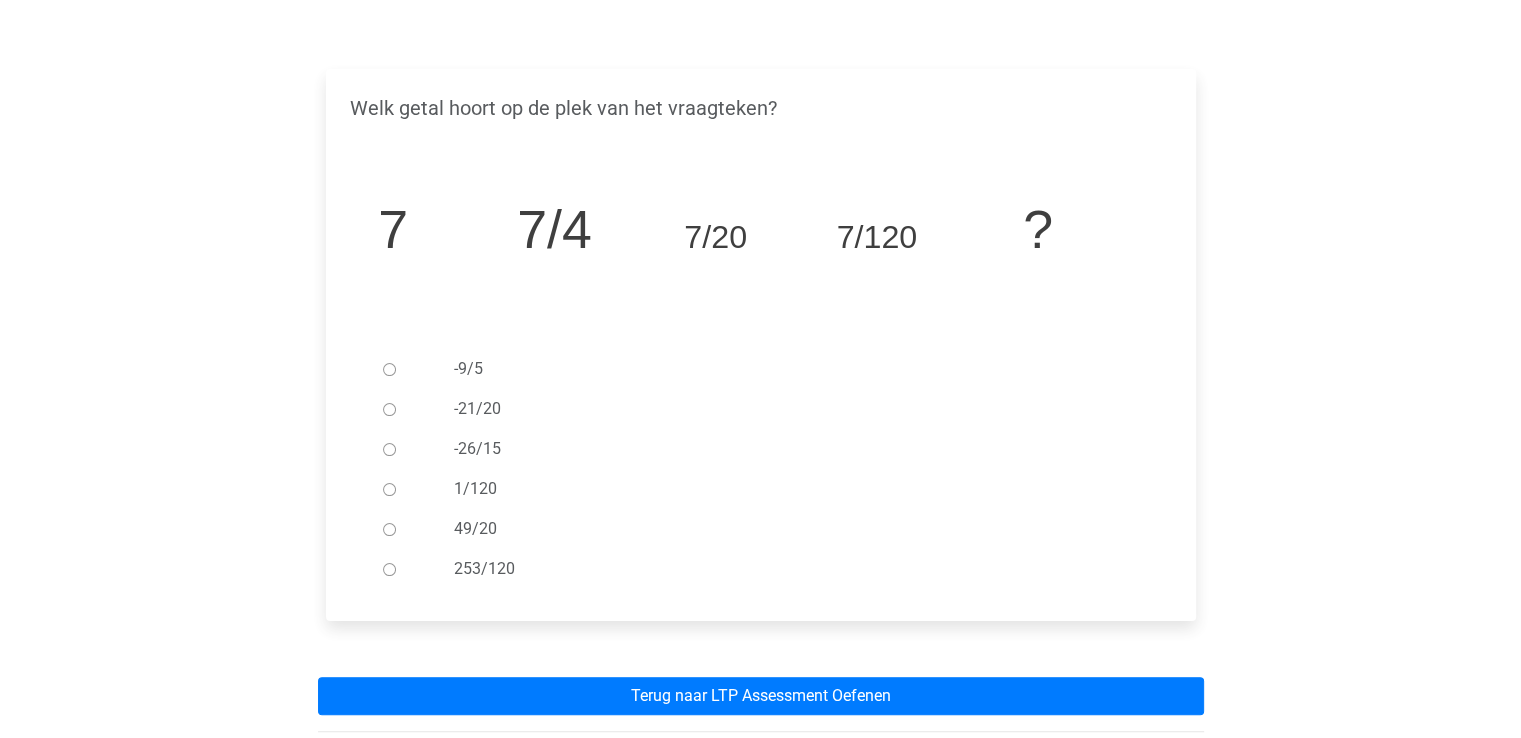 scroll, scrollTop: 294, scrollLeft: 0, axis: vertical 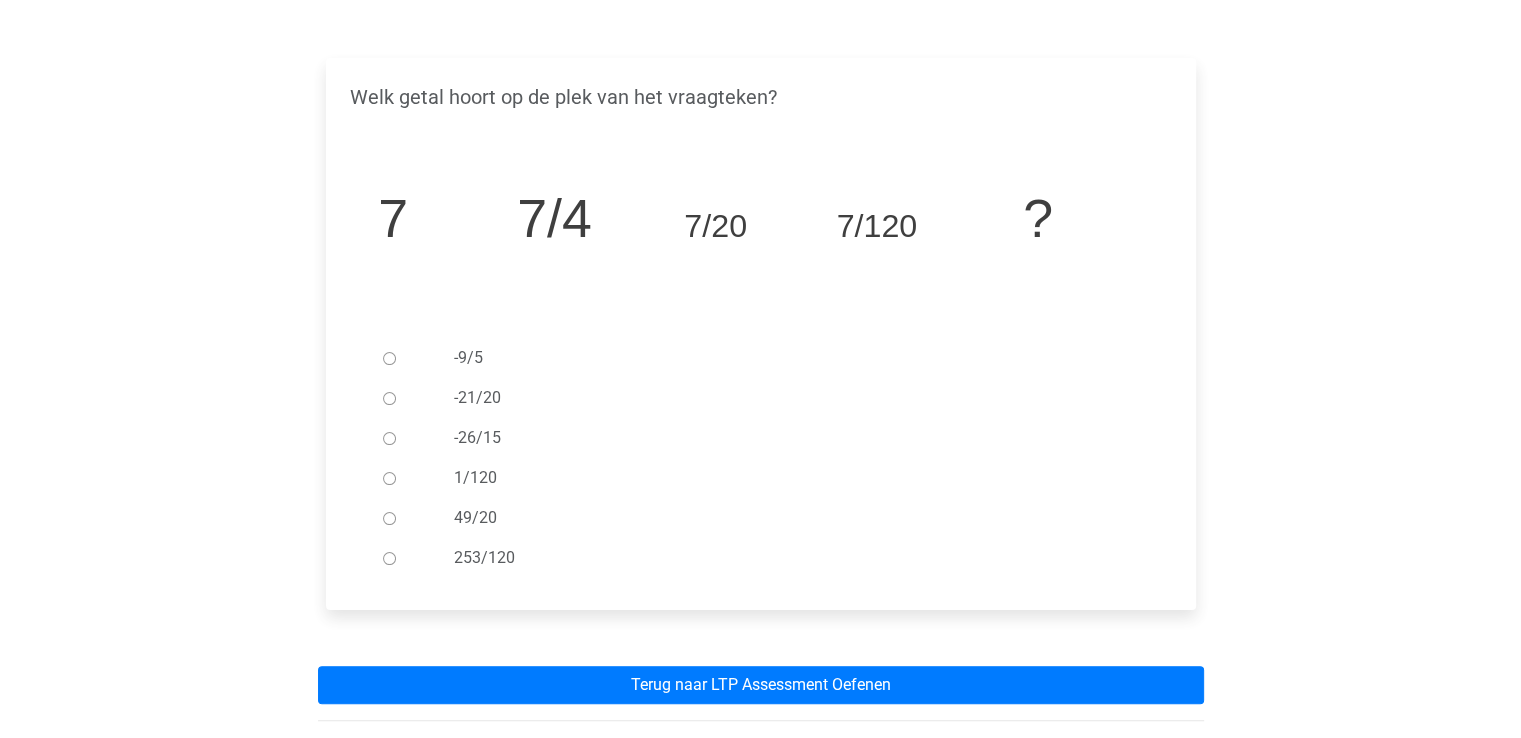 click on "49/20" at bounding box center [389, 518] 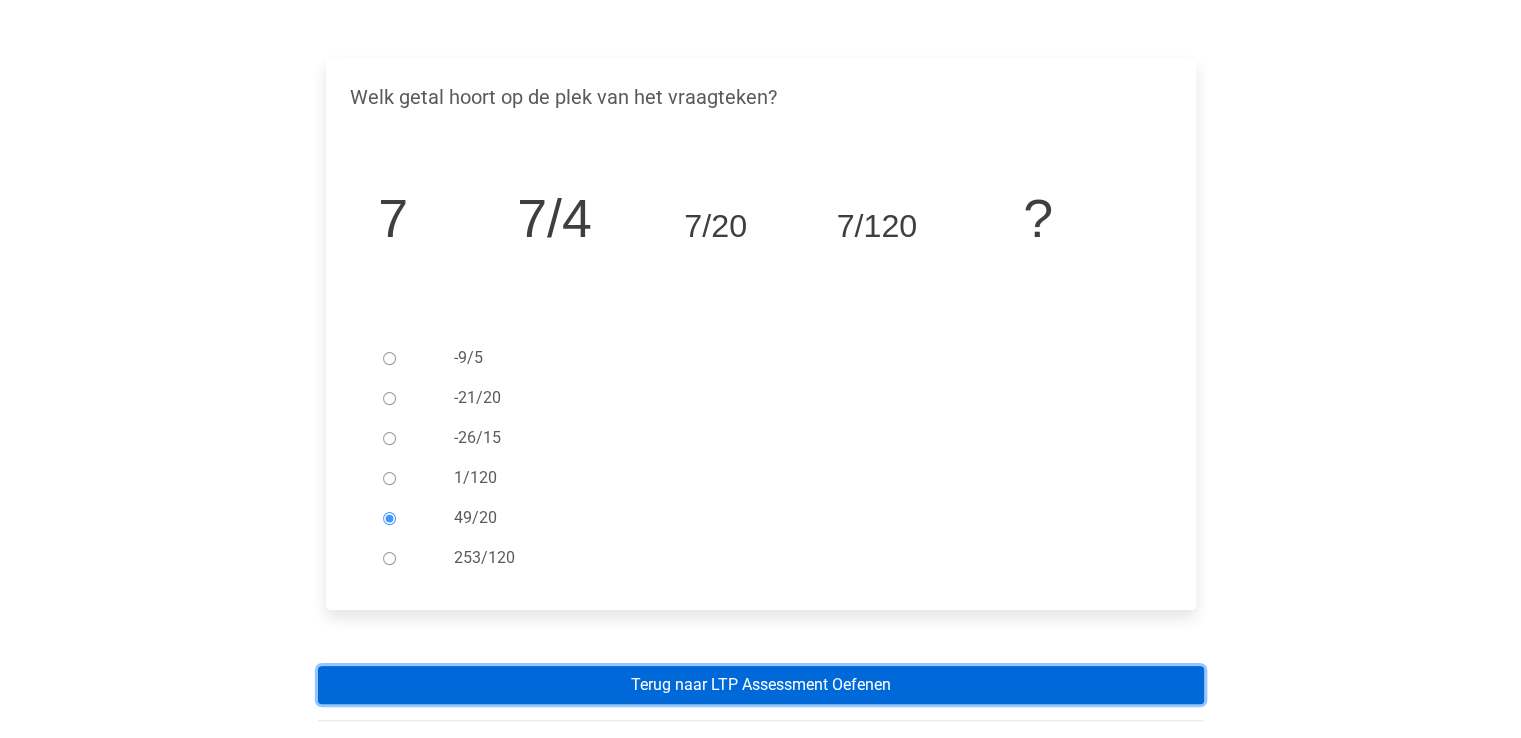 click on "Terug naar LTP Assessment Oefenen" at bounding box center [761, 685] 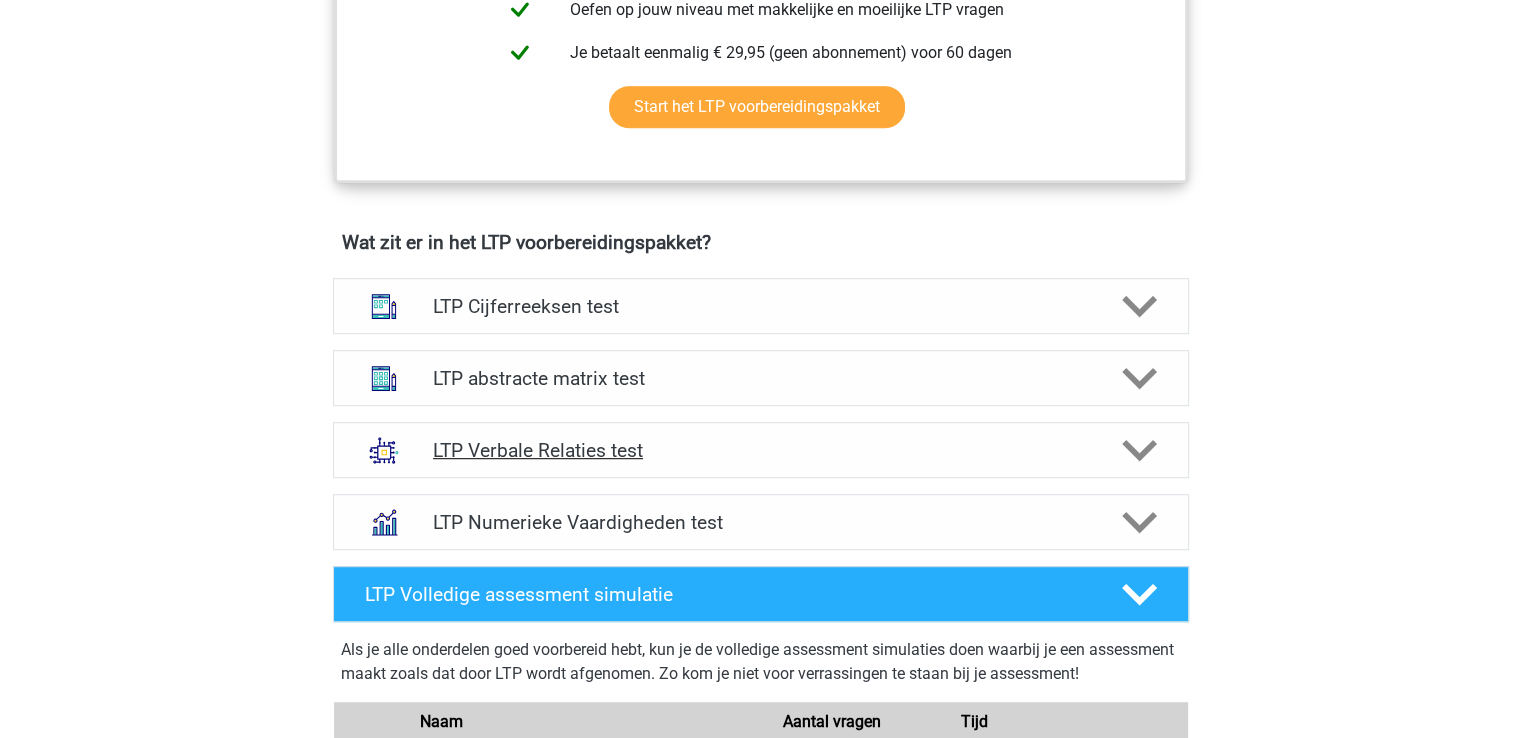 scroll, scrollTop: 1076, scrollLeft: 0, axis: vertical 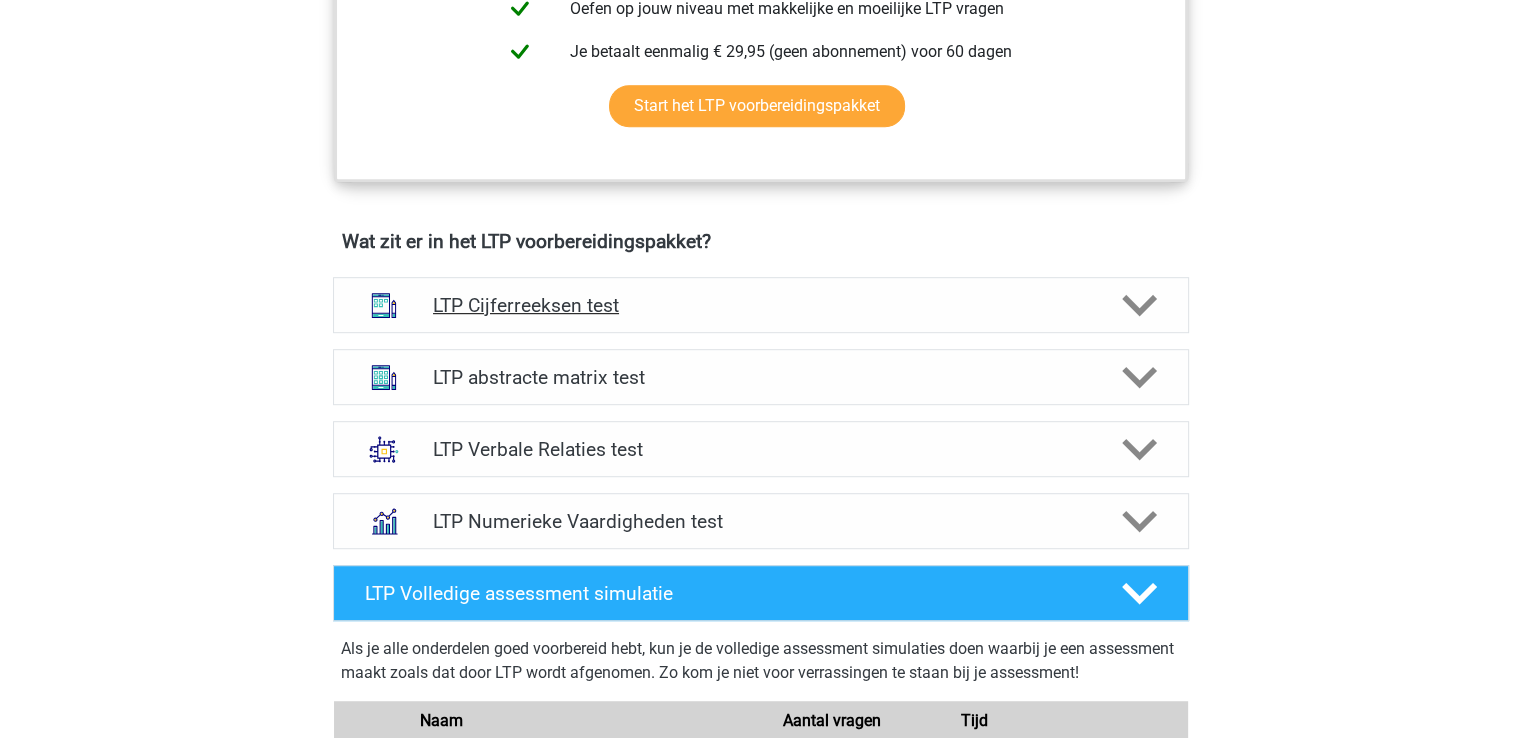 click on "LTP Cijferreeksen test" at bounding box center (760, 305) 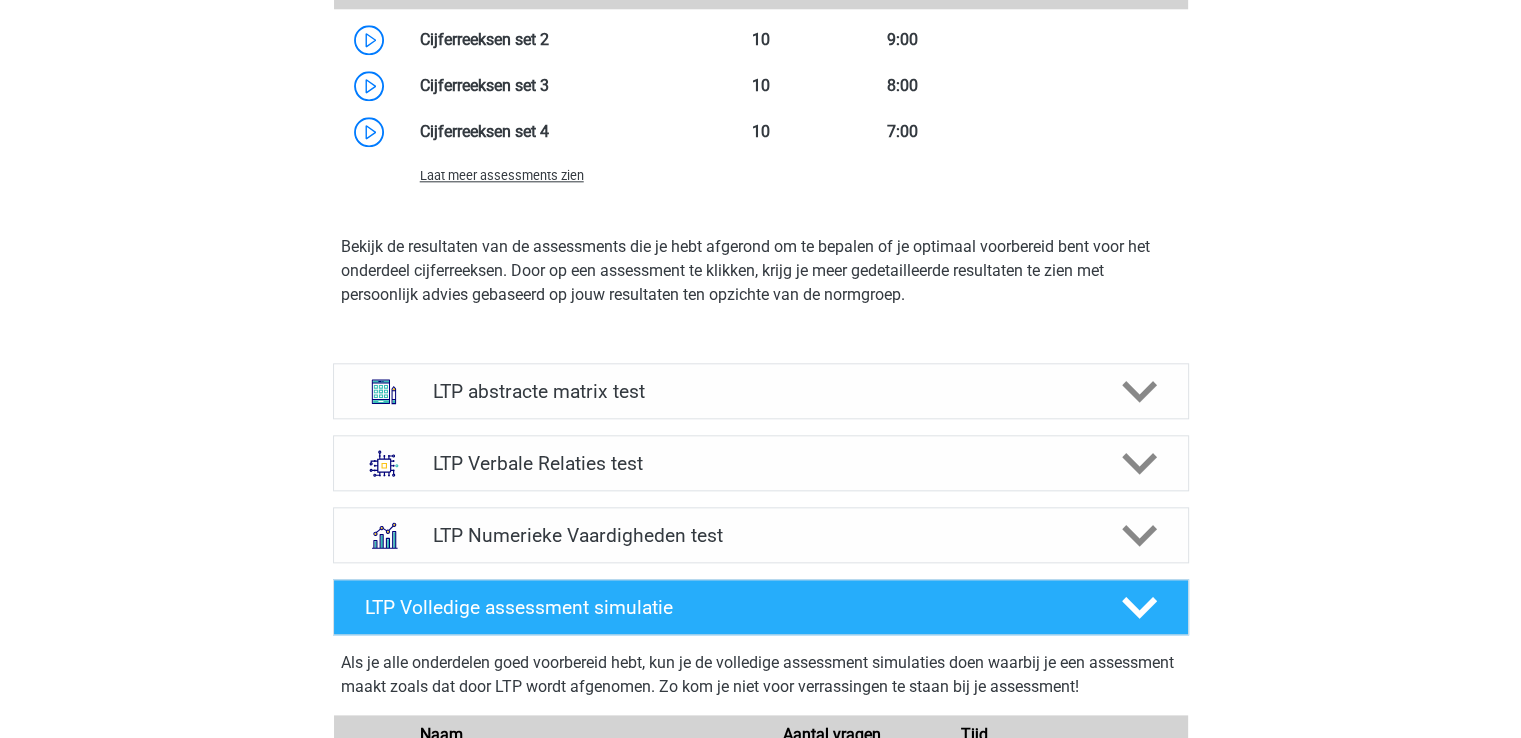 scroll, scrollTop: 2195, scrollLeft: 0, axis: vertical 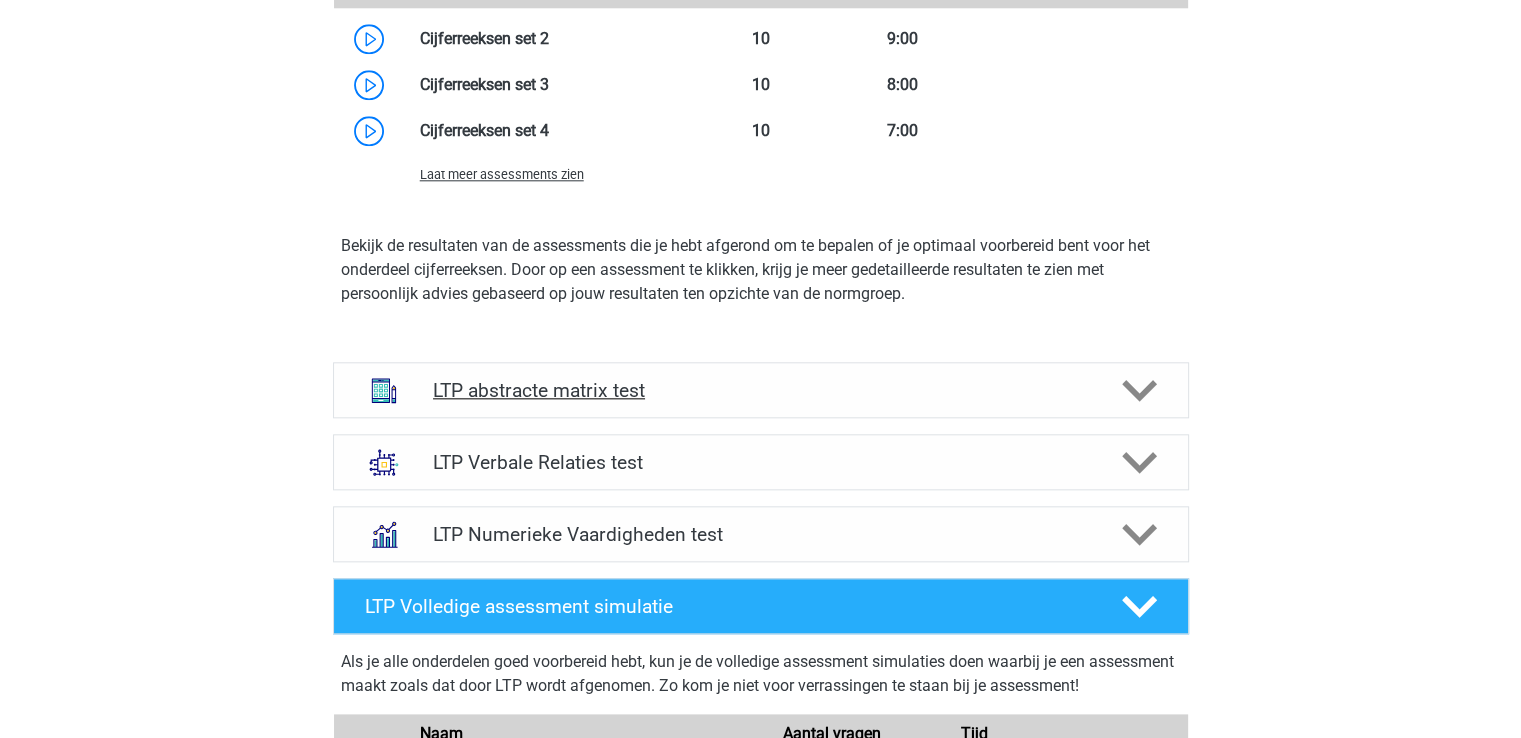 click on "LTP abstracte matrix test" at bounding box center (761, 390) 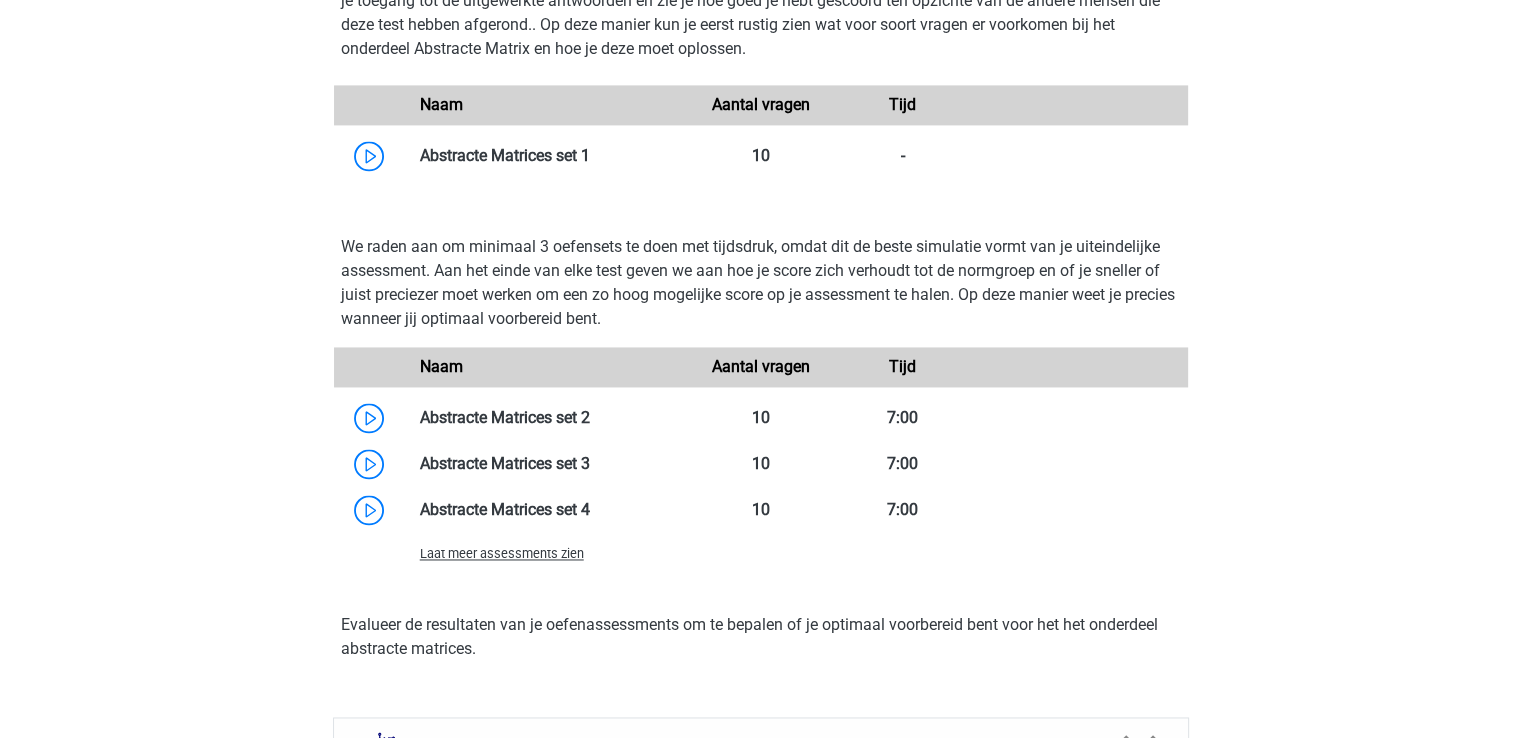 scroll, scrollTop: 2996, scrollLeft: 0, axis: vertical 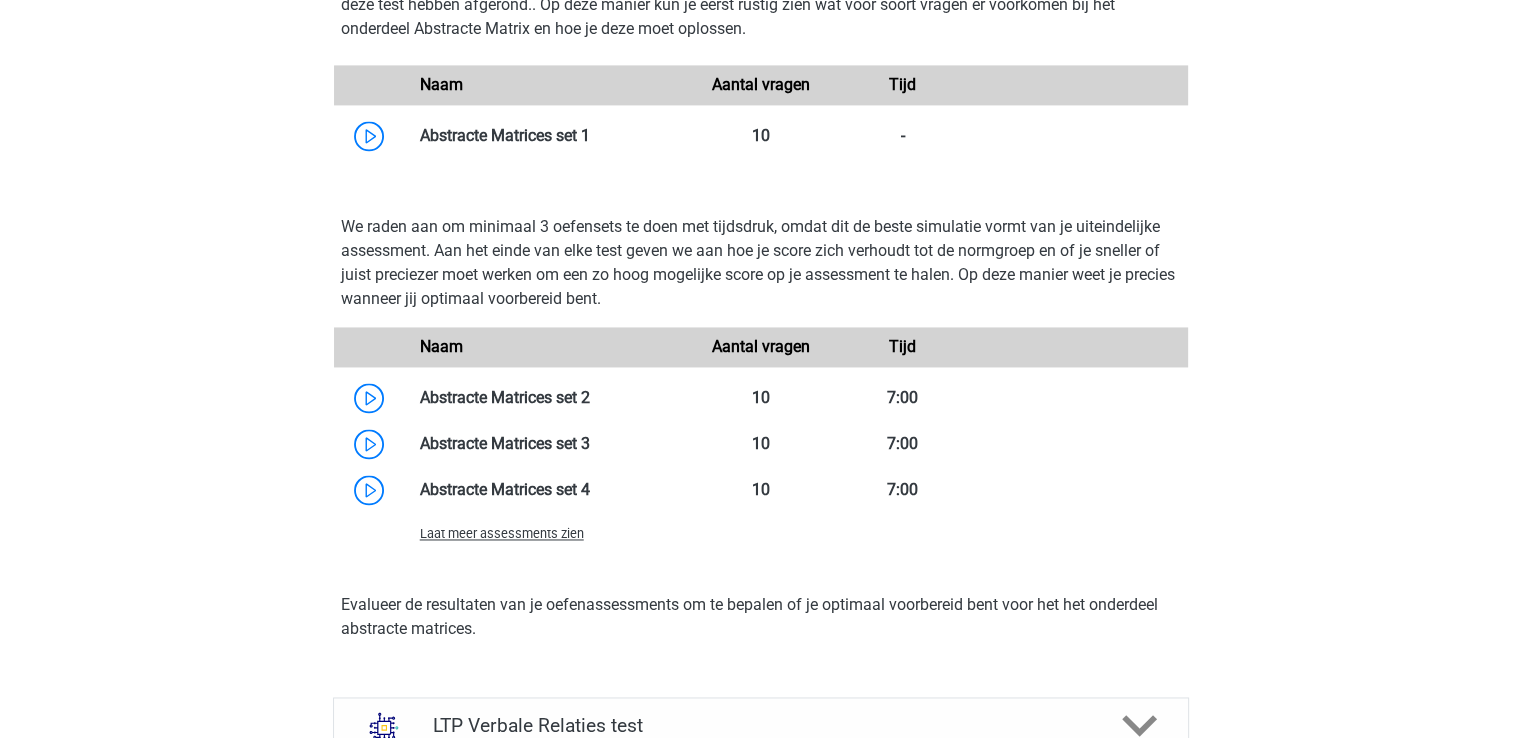 click at bounding box center [590, 397] 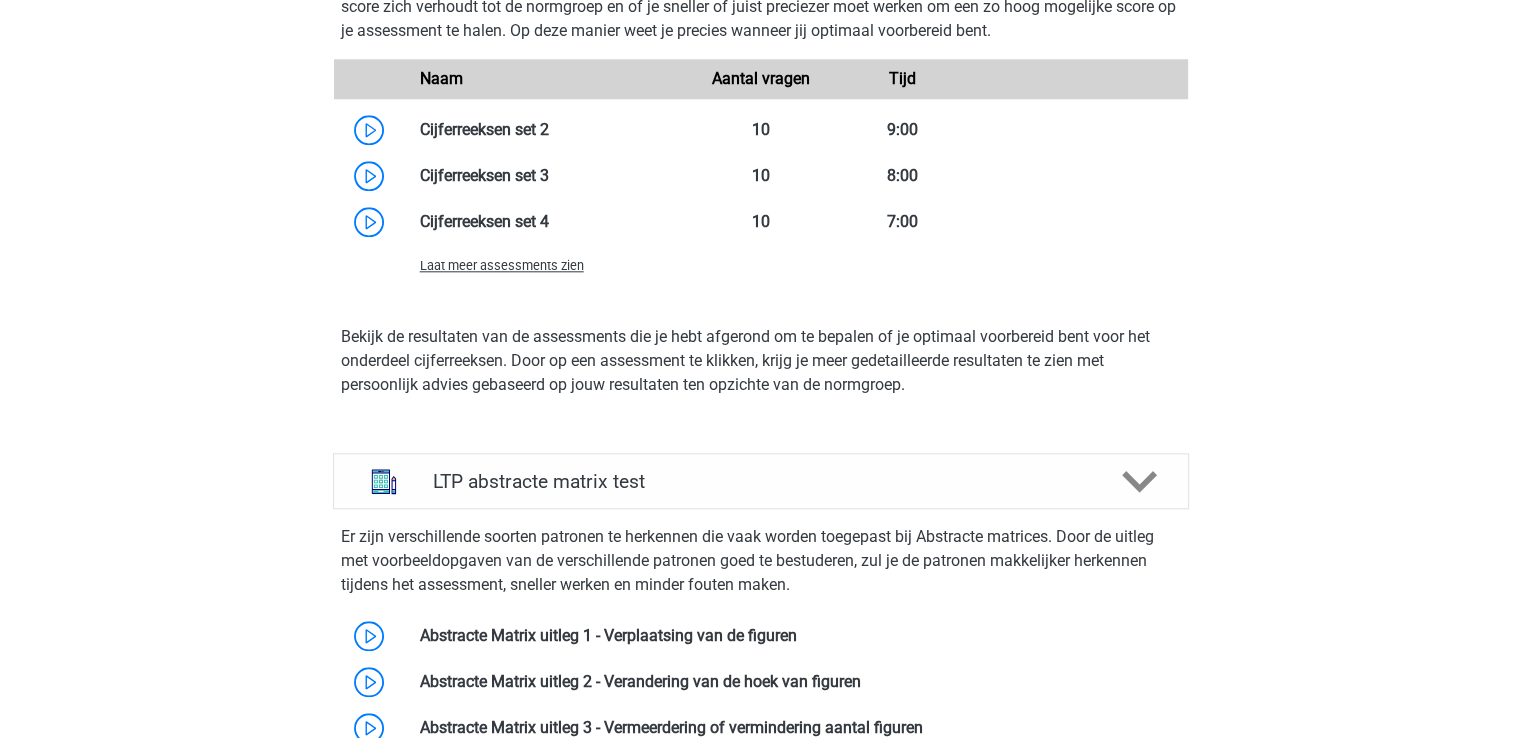 scroll, scrollTop: 2100, scrollLeft: 0, axis: vertical 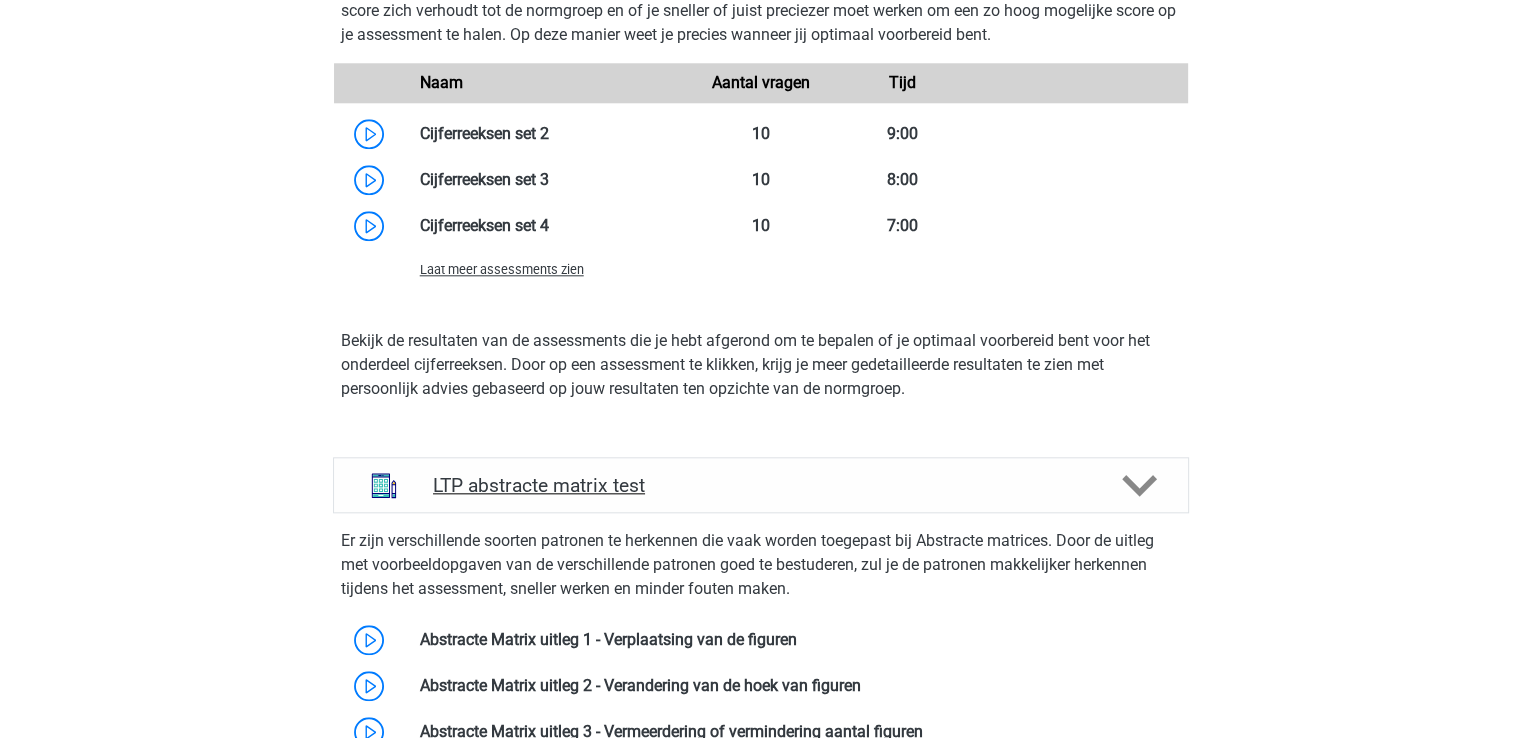 click on "LTP abstracte matrix test" at bounding box center [760, 485] 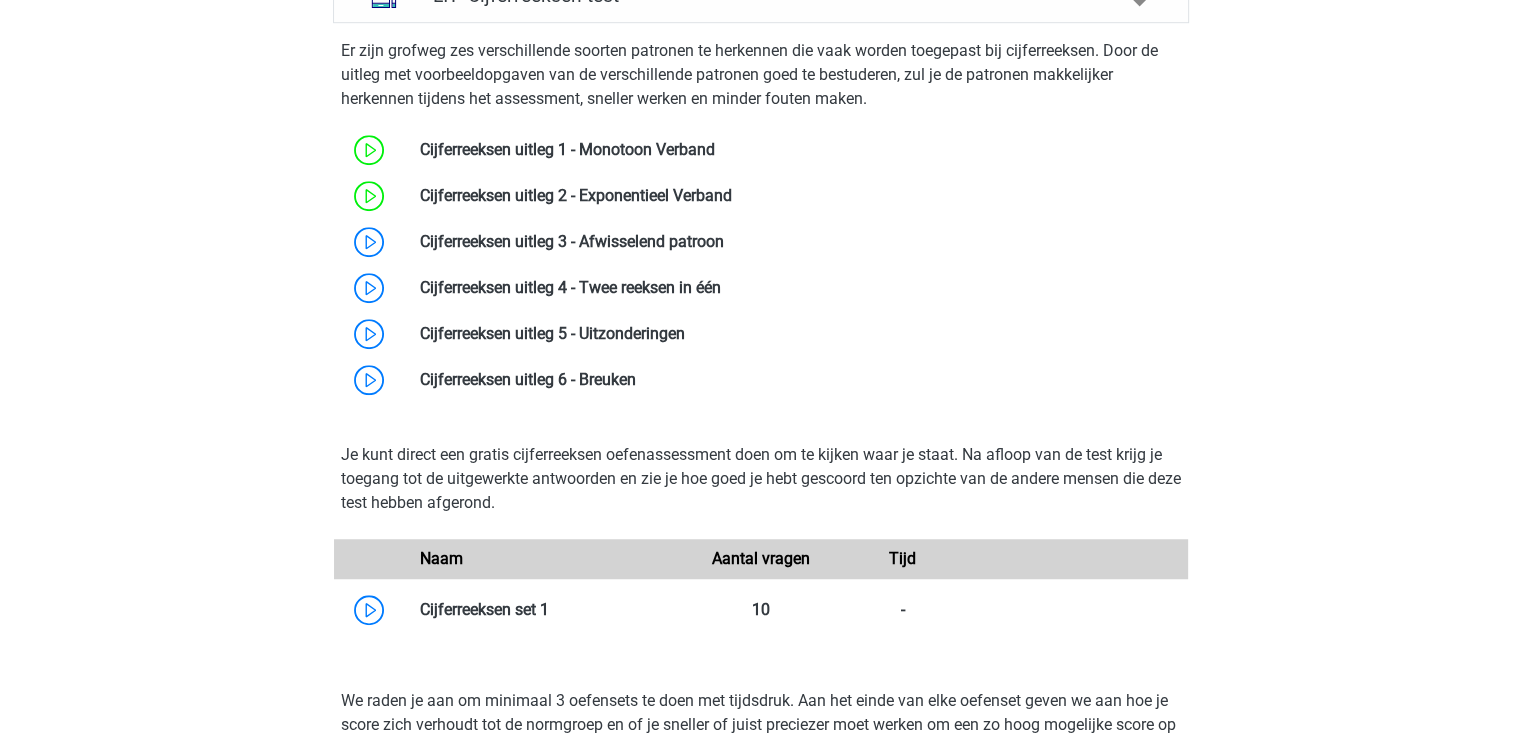 scroll, scrollTop: 1364, scrollLeft: 0, axis: vertical 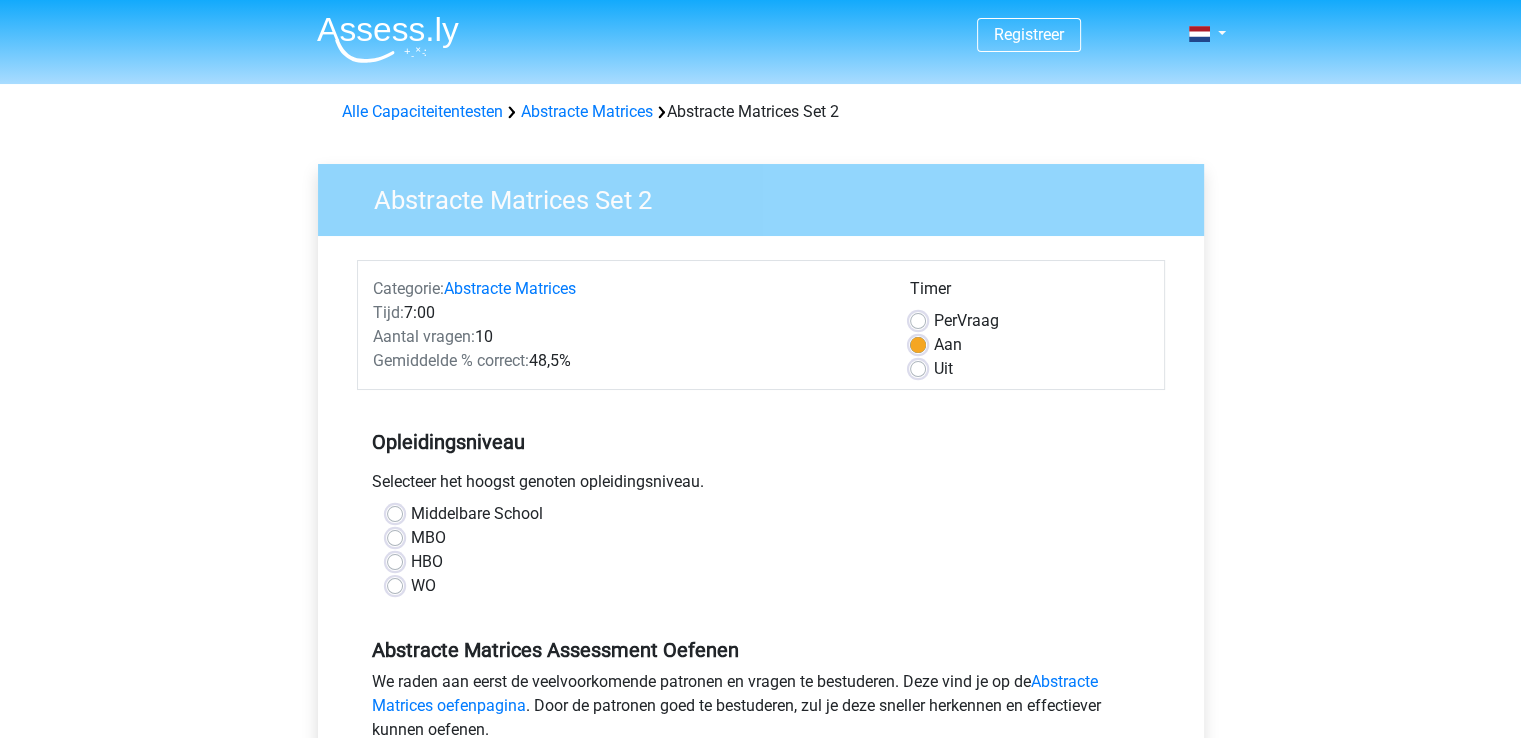 click on "Registreer
Nederlands
English" at bounding box center (760, 790) 